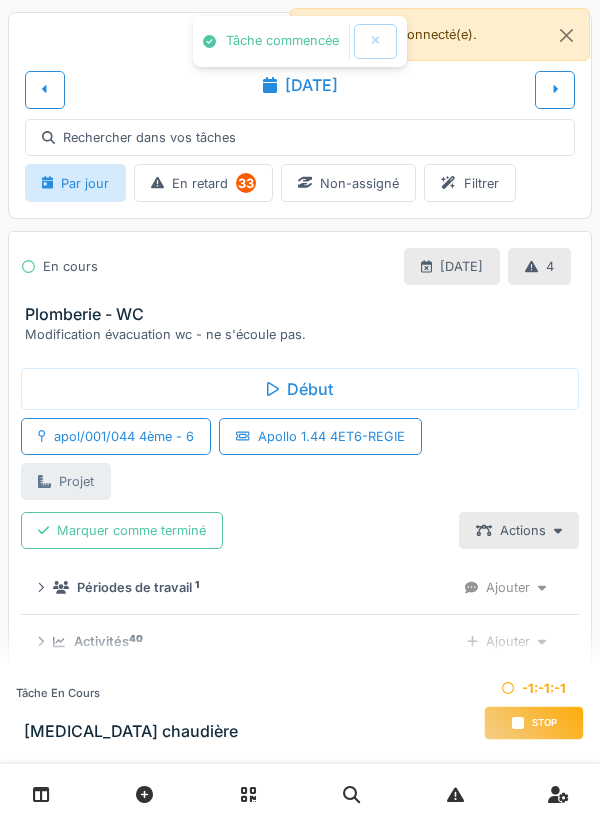 scroll, scrollTop: 0, scrollLeft: 0, axis: both 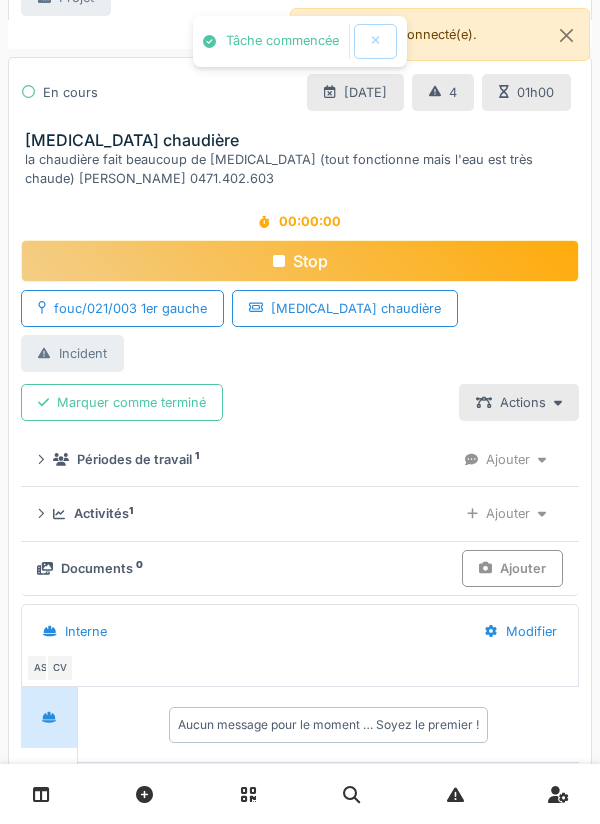 click on "Activités 1" at bounding box center (103, 513) 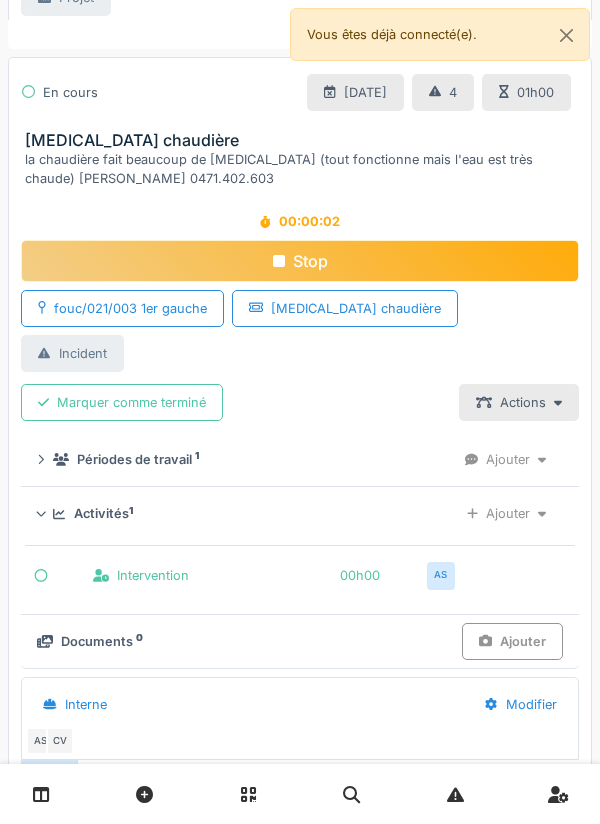 click on "Ajouter" at bounding box center (506, 513) 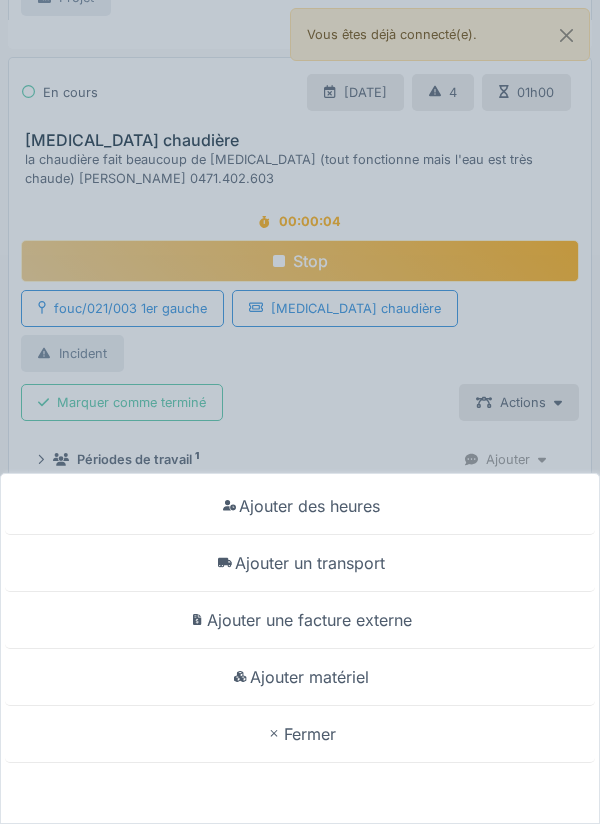 click on "Ajouter un transport" at bounding box center [300, 563] 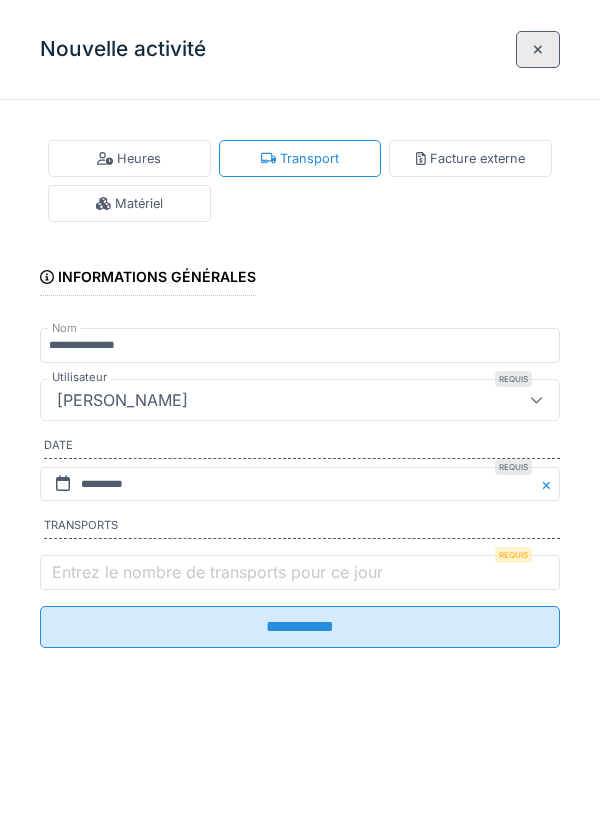 click on "Entrez le nombre de transports pour ce jour" at bounding box center (217, 572) 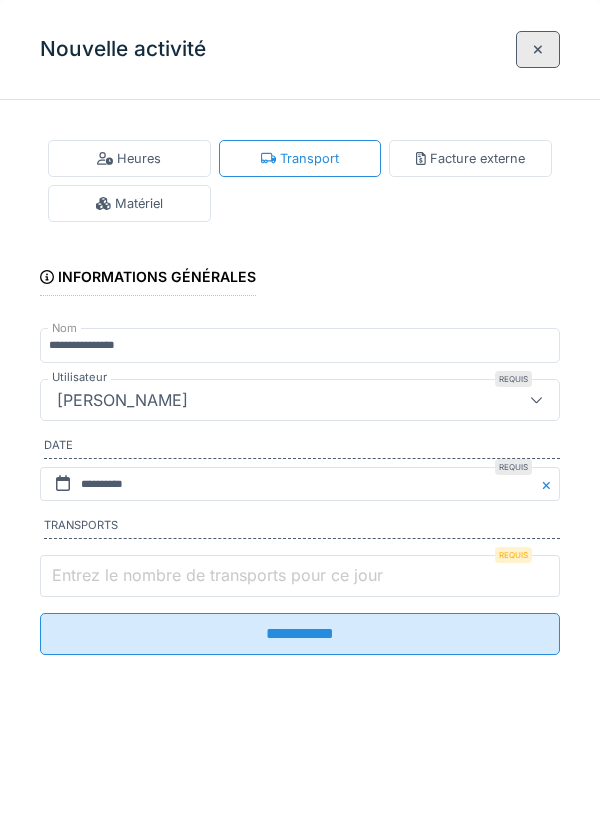 click on "Entrez le nombre de transports pour ce jour" at bounding box center [300, 576] 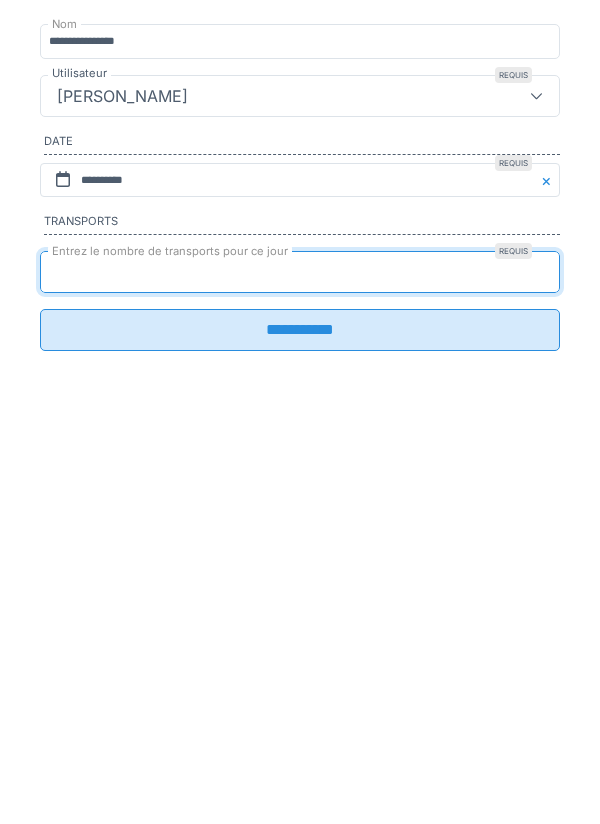 type on "*" 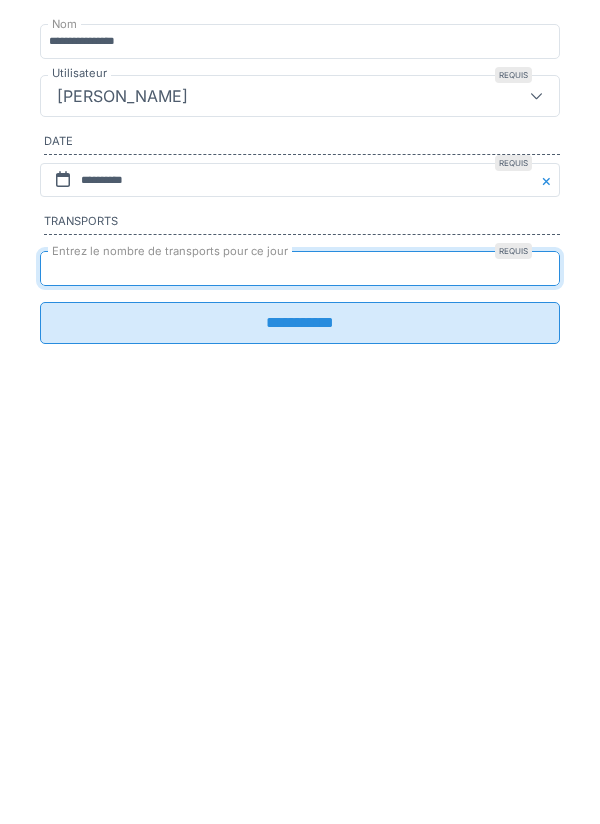 click on "**********" at bounding box center (300, 627) 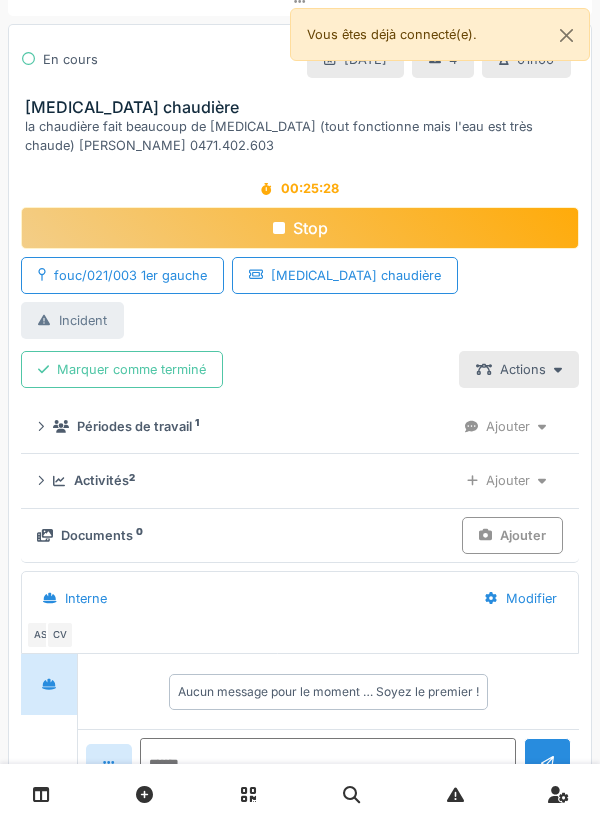 scroll, scrollTop: 2012, scrollLeft: 0, axis: vertical 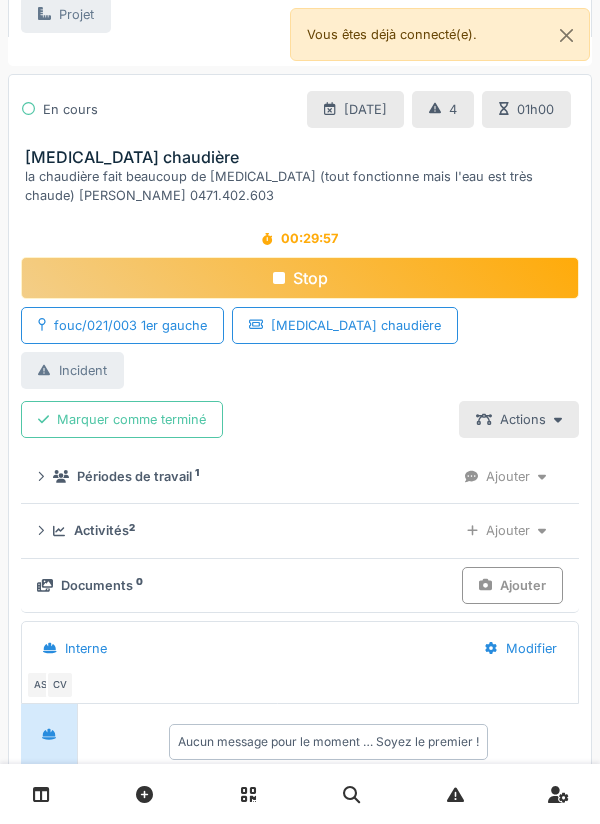 click on "Stop" at bounding box center [300, 278] 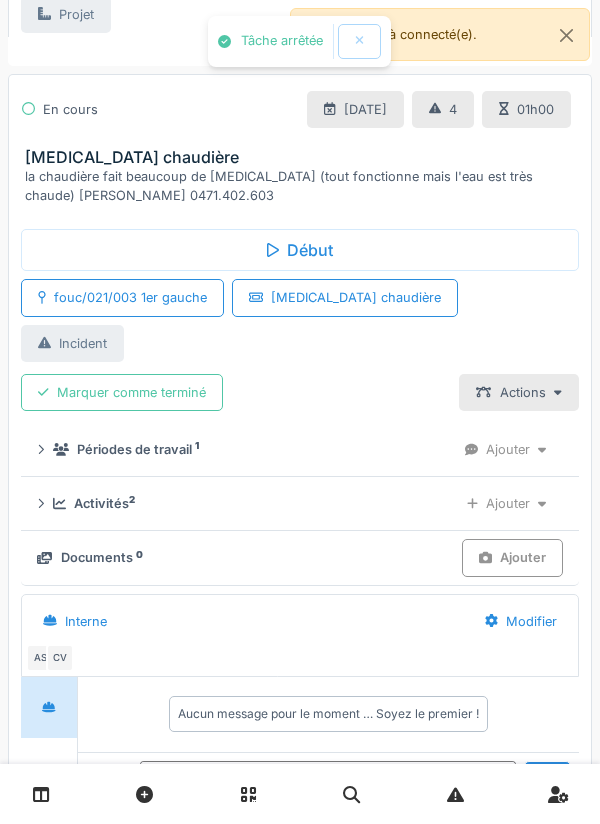 click on "Ajouter" at bounding box center [506, 503] 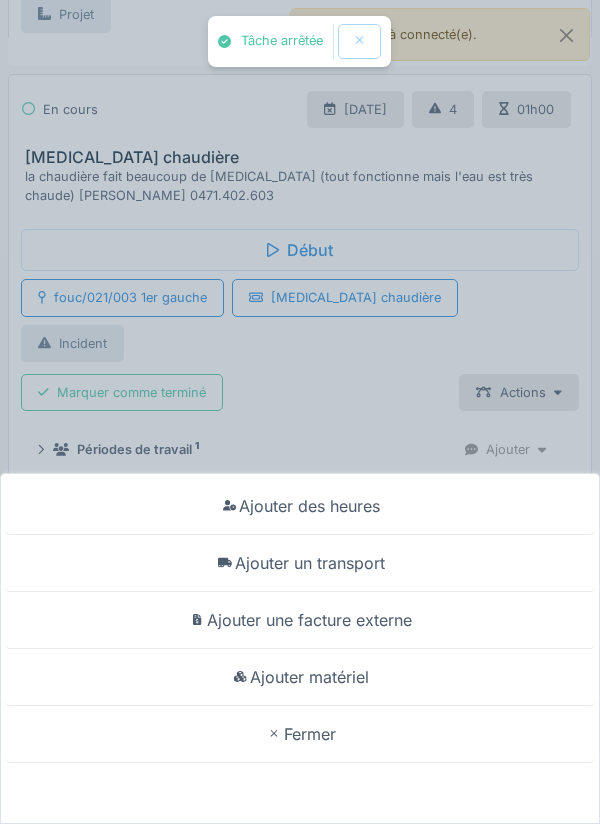 click on "Ajouter matériel" at bounding box center [300, 677] 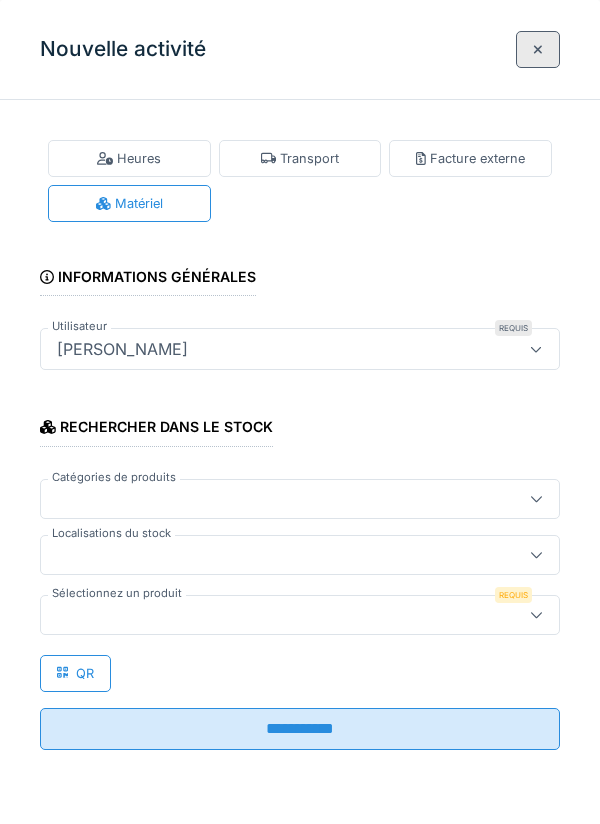 click at bounding box center [274, 555] 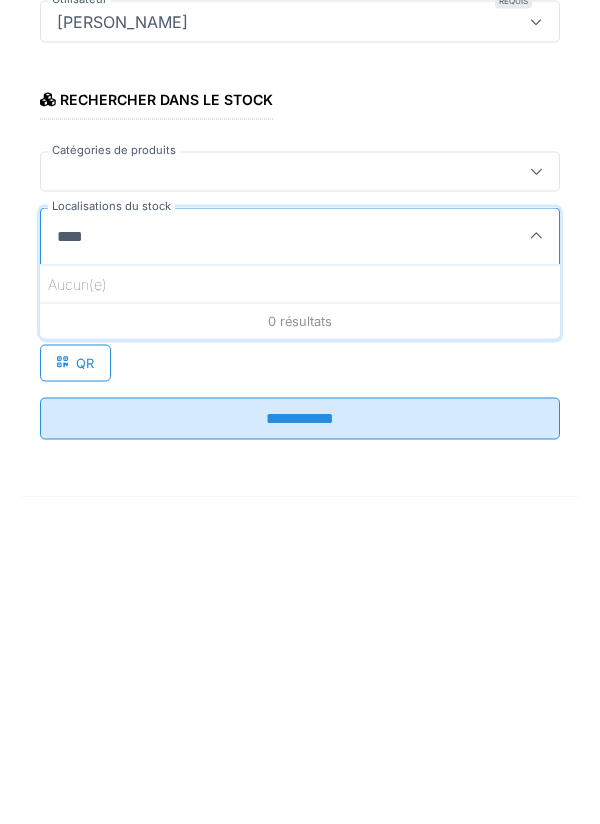 type on "***" 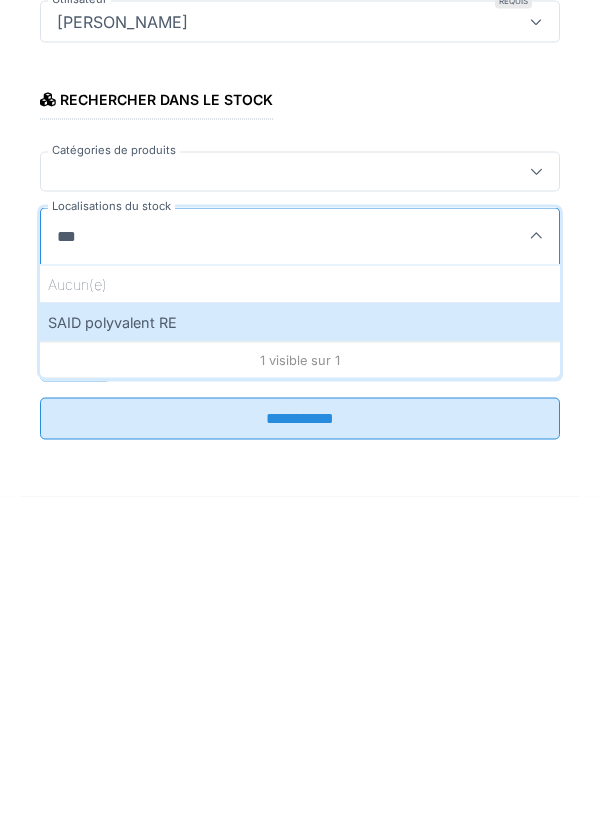 click on "SAID polyvalent RE" at bounding box center [300, 649] 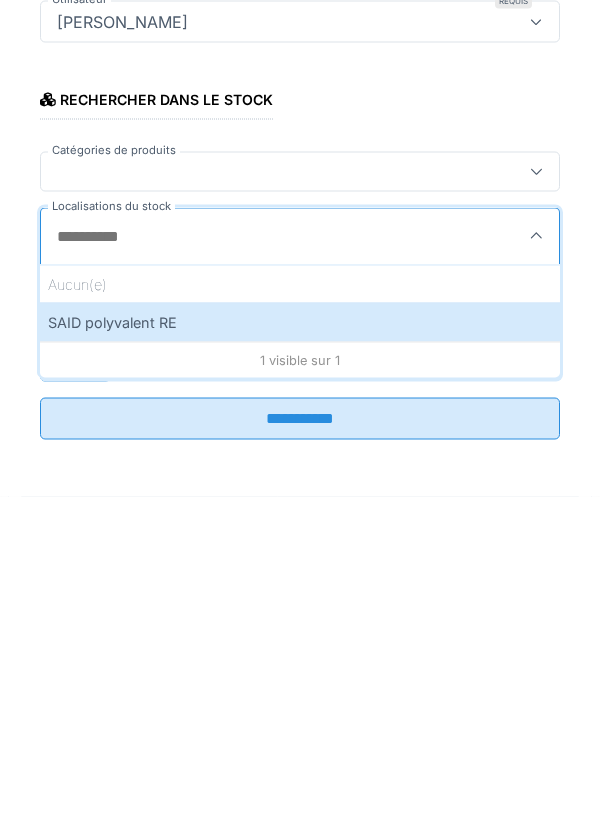 type on "***" 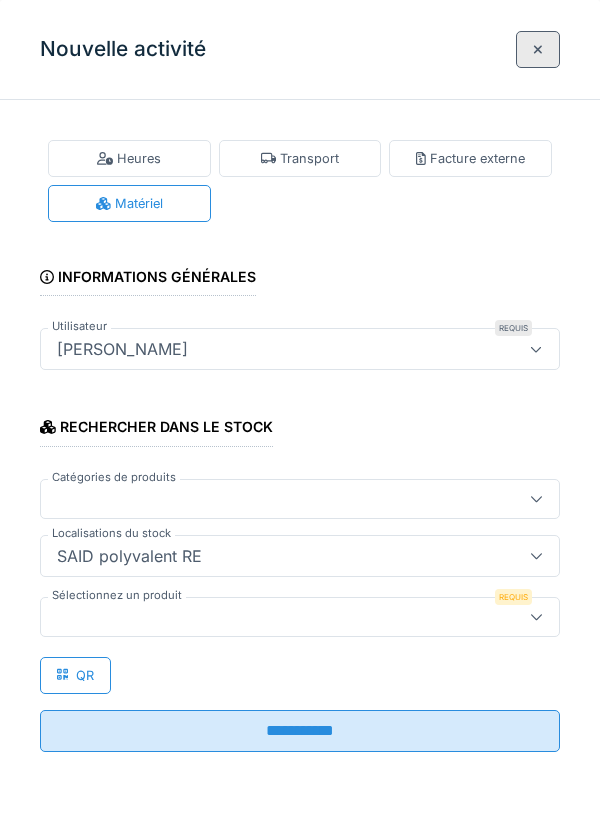 click at bounding box center [300, 617] 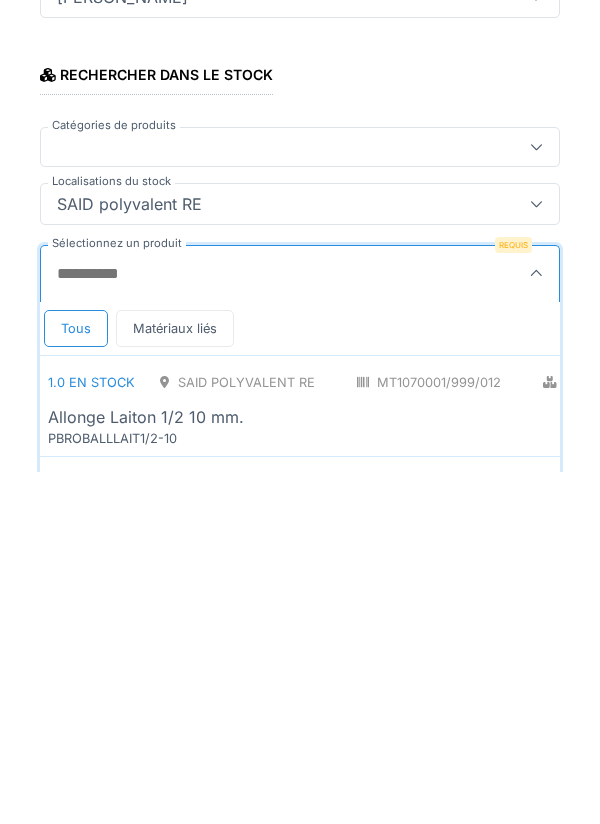scroll, scrollTop: 1, scrollLeft: 0, axis: vertical 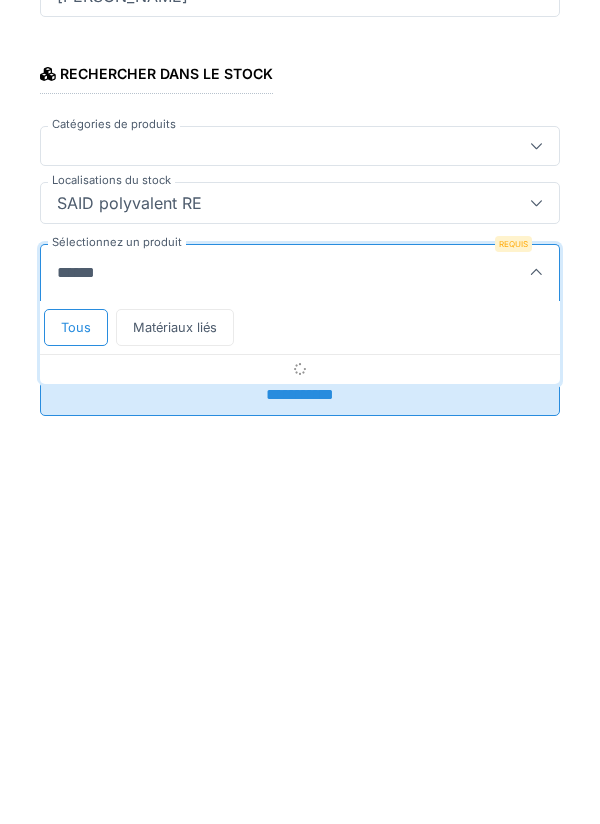 type on "*******" 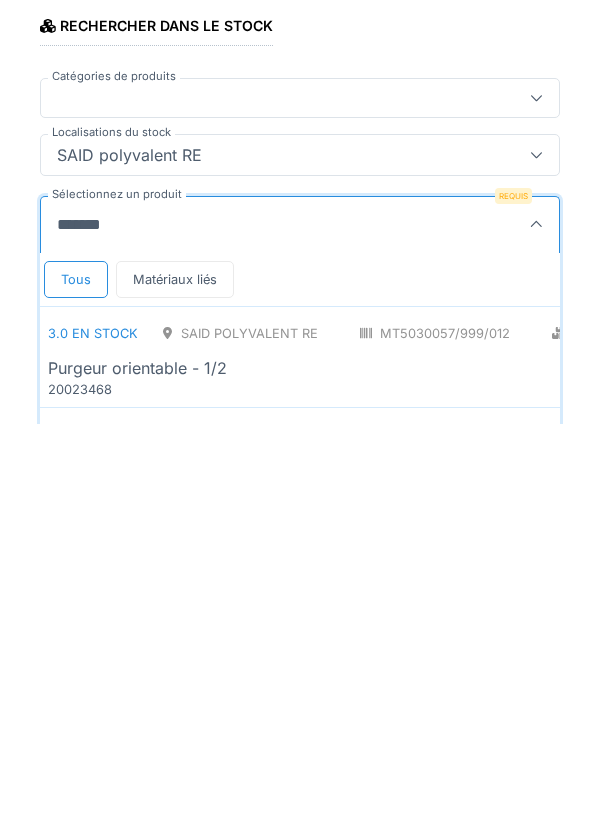 scroll, scrollTop: 122, scrollLeft: 0, axis: vertical 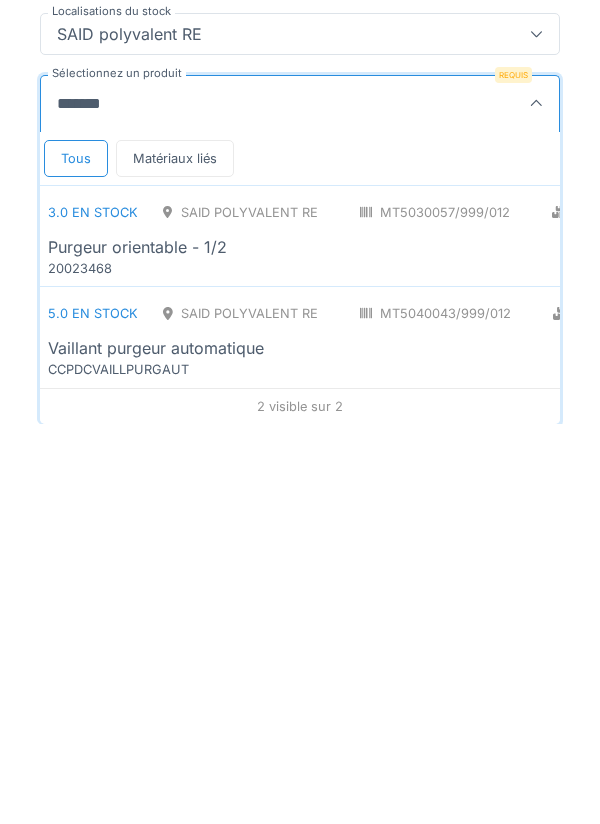 click on "Vaillant purgeur automatique" at bounding box center (588, 748) 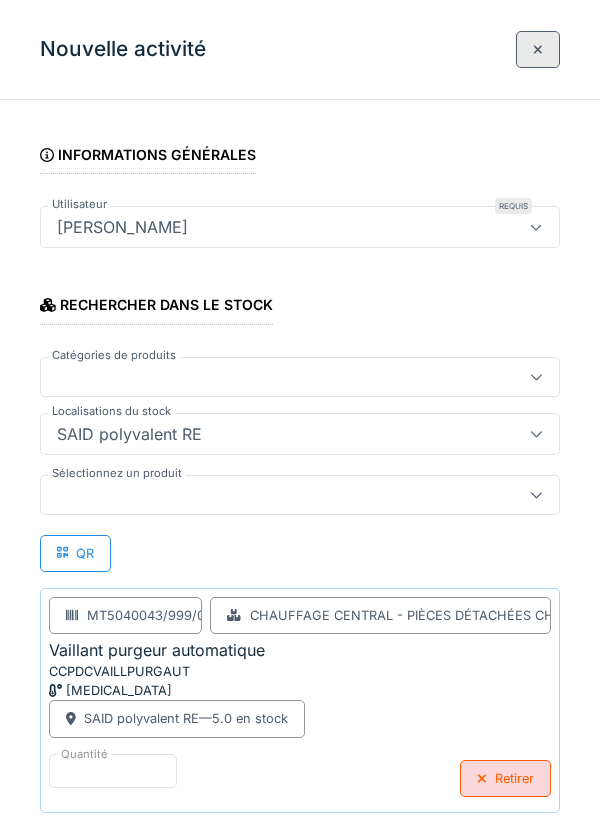 scroll, scrollTop: 129, scrollLeft: 0, axis: vertical 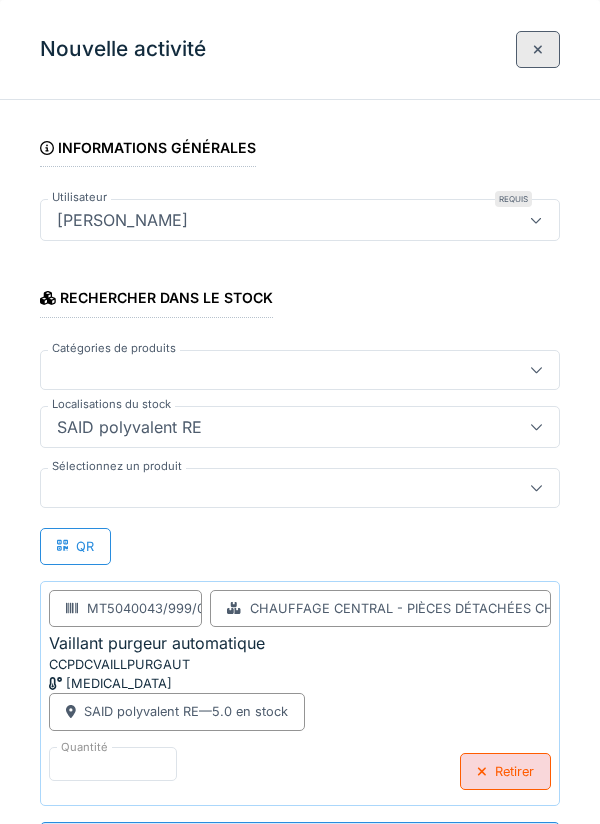 click on "**********" at bounding box center (300, 843) 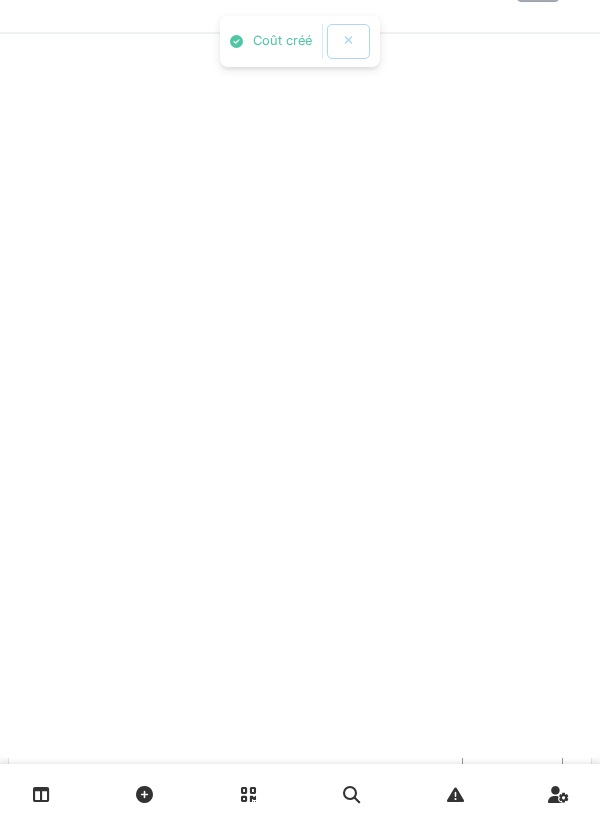 scroll, scrollTop: 0, scrollLeft: 0, axis: both 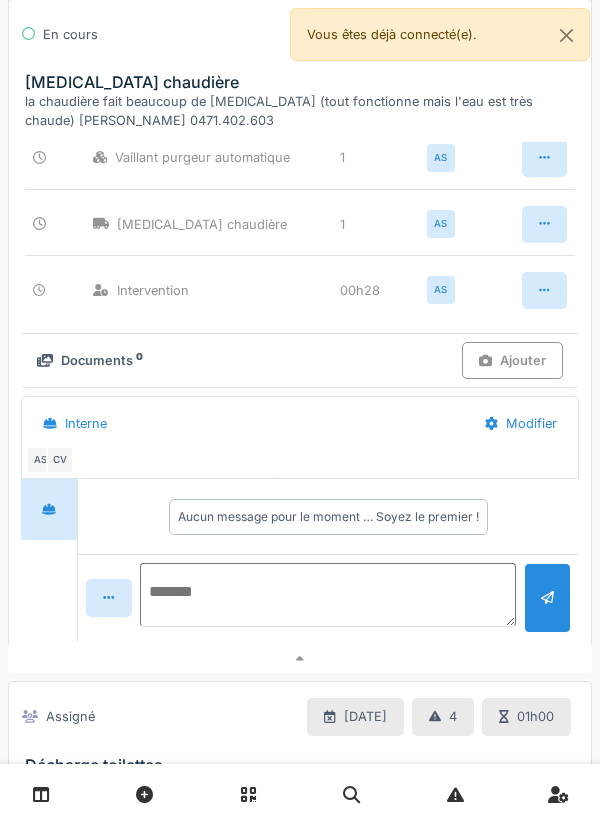 click at bounding box center [328, 595] 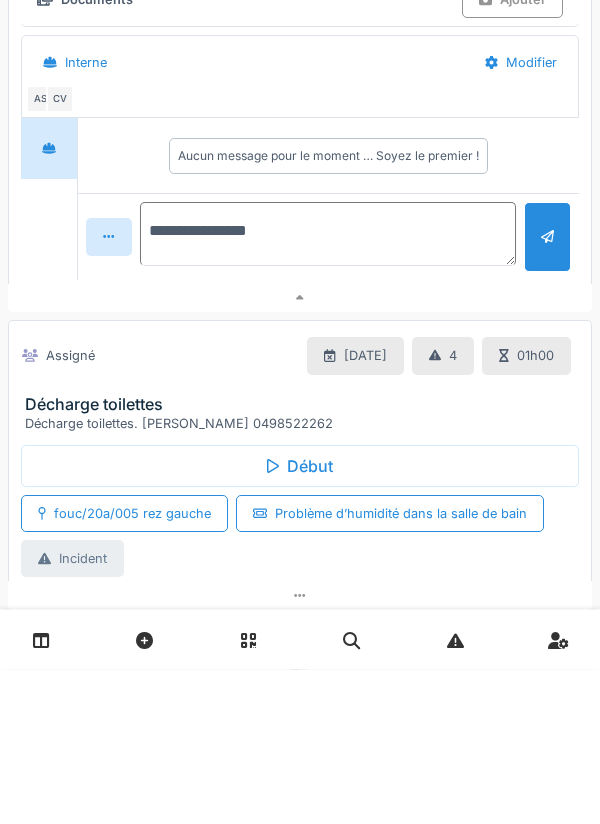 scroll, scrollTop: 2665, scrollLeft: 0, axis: vertical 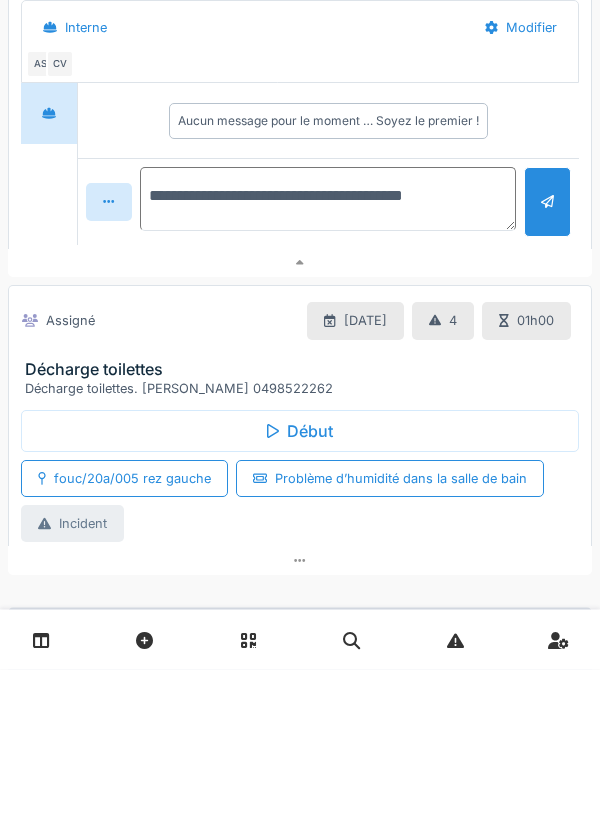 click on "**********" at bounding box center (328, 354) 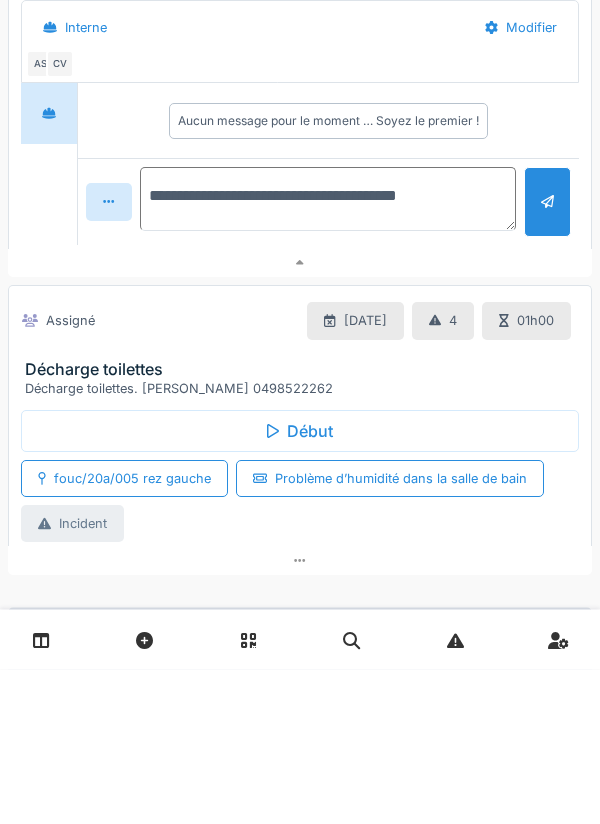 click on "**********" at bounding box center (328, 354) 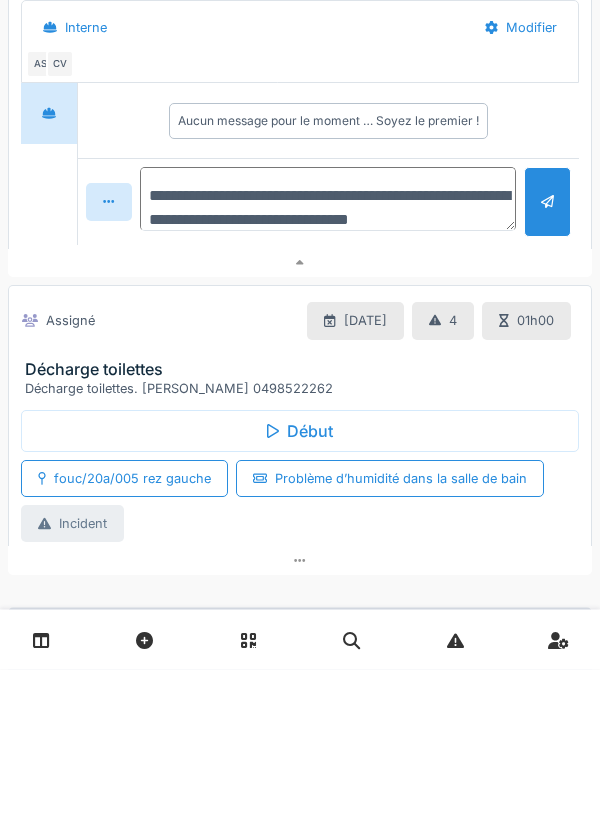 scroll, scrollTop: 23, scrollLeft: 0, axis: vertical 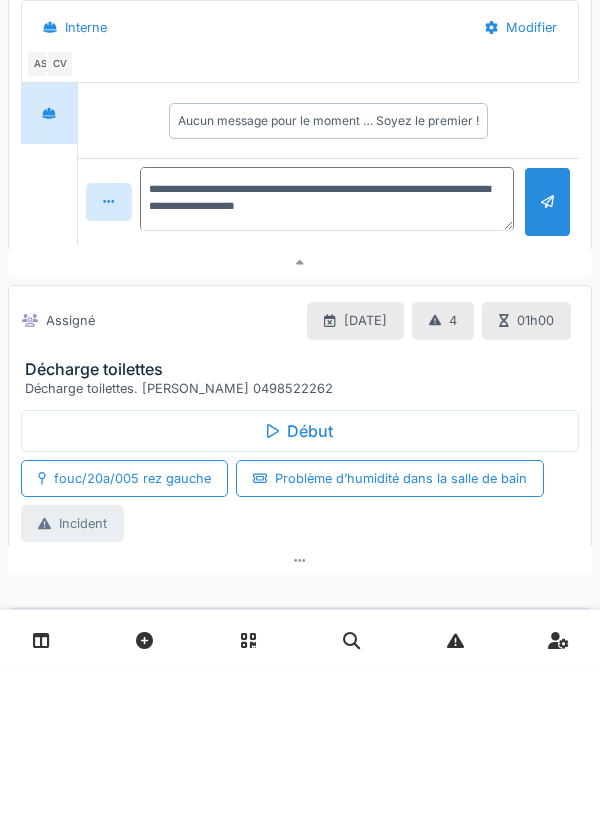click at bounding box center (547, 356) 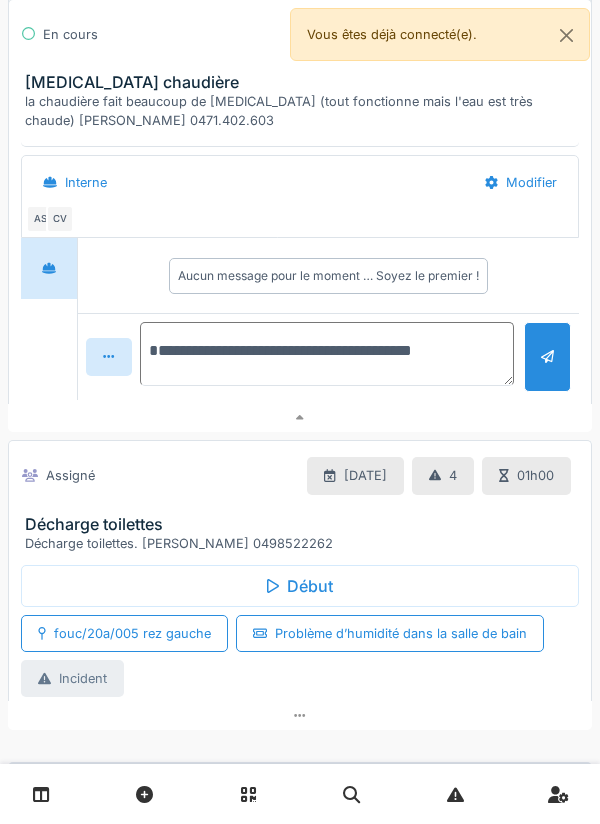 scroll, scrollTop: 0, scrollLeft: 0, axis: both 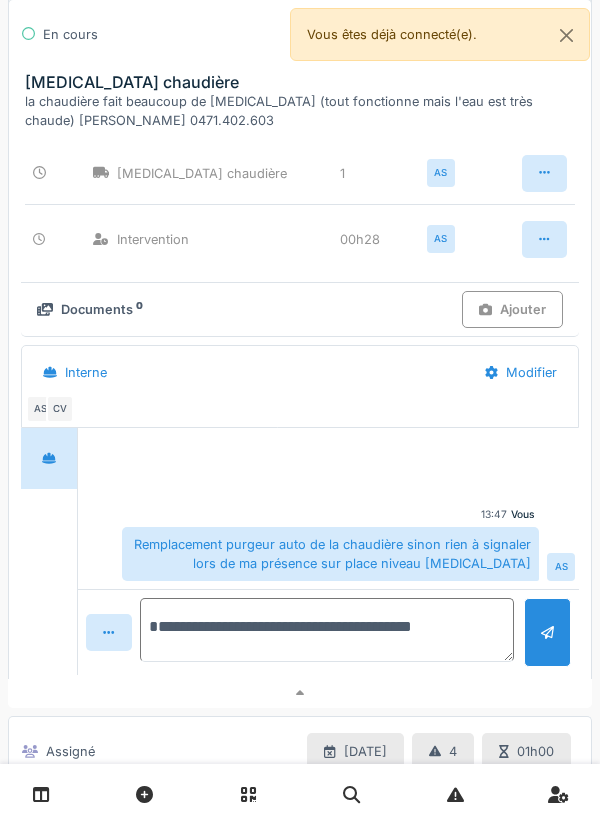 type on "**********" 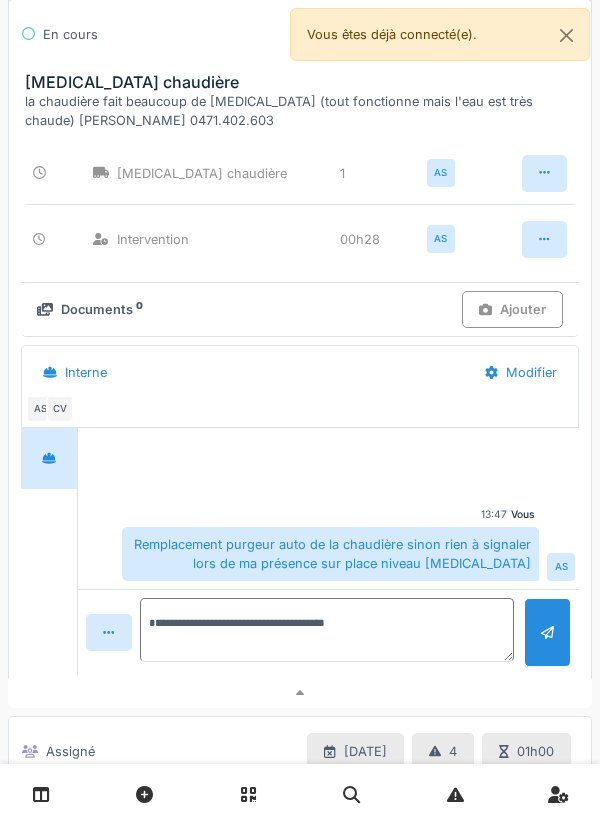 click on "Documents   0 Ajouter" at bounding box center [300, 310] 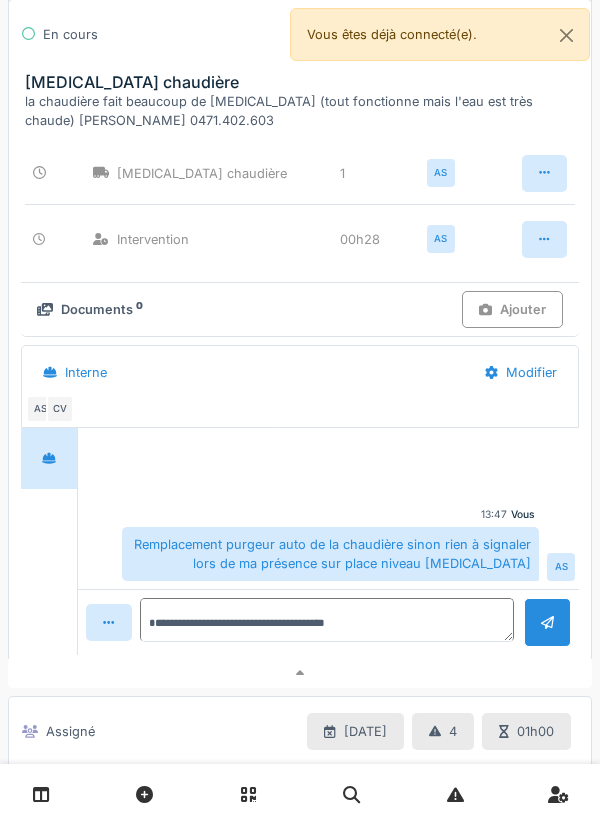 click on "Ajouter" at bounding box center (512, 309) 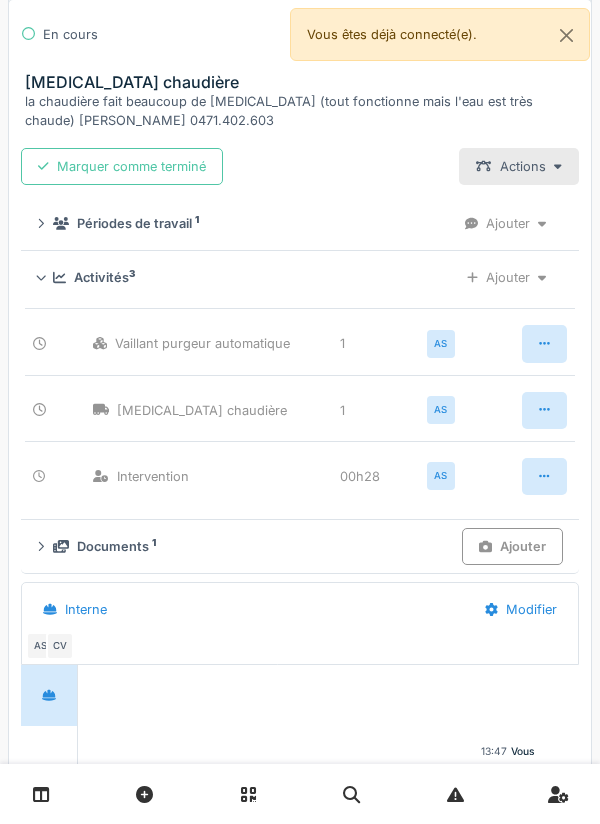 scroll, scrollTop: 2240, scrollLeft: 0, axis: vertical 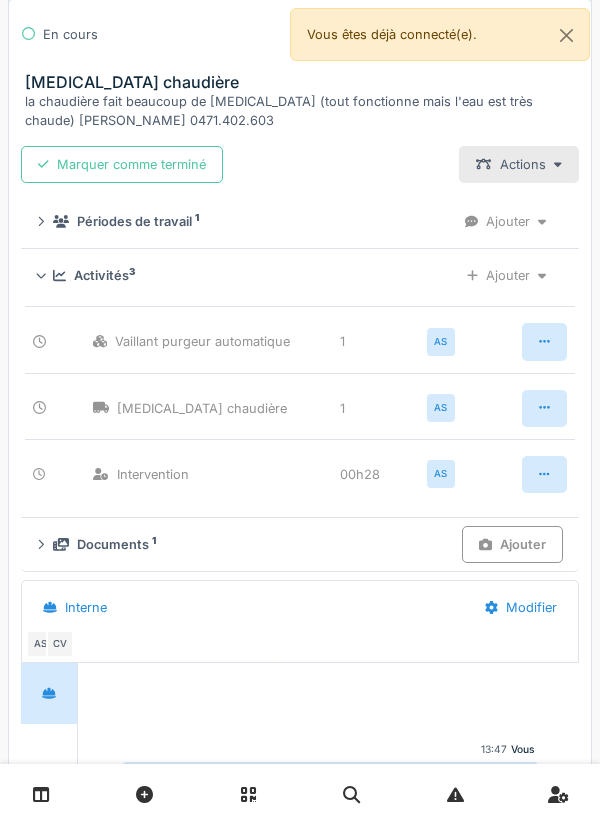 click on "Marquer comme terminé" at bounding box center (122, 164) 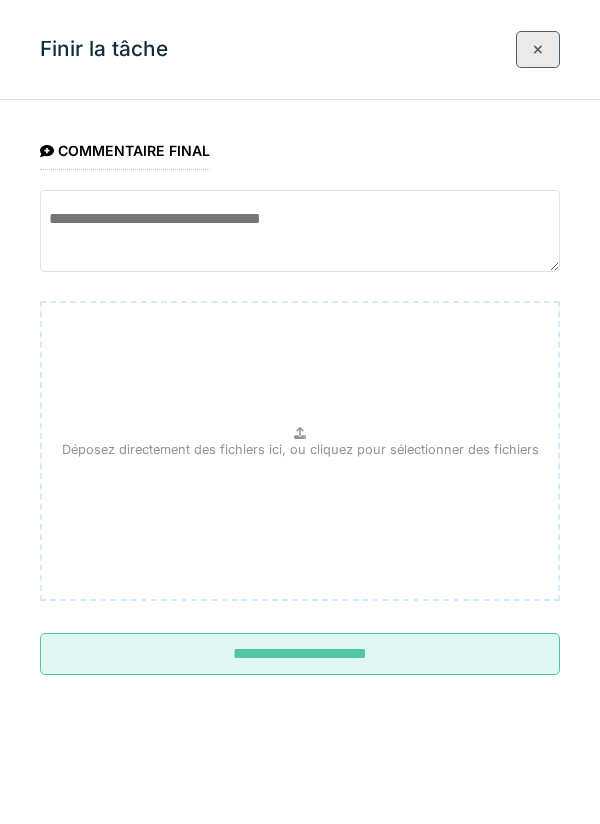 click at bounding box center (300, 231) 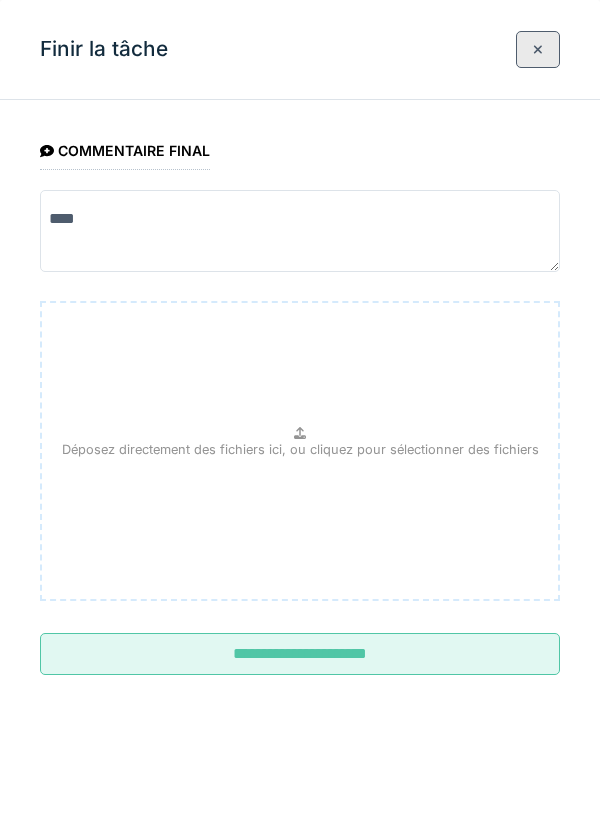 click on "****" at bounding box center (300, 231) 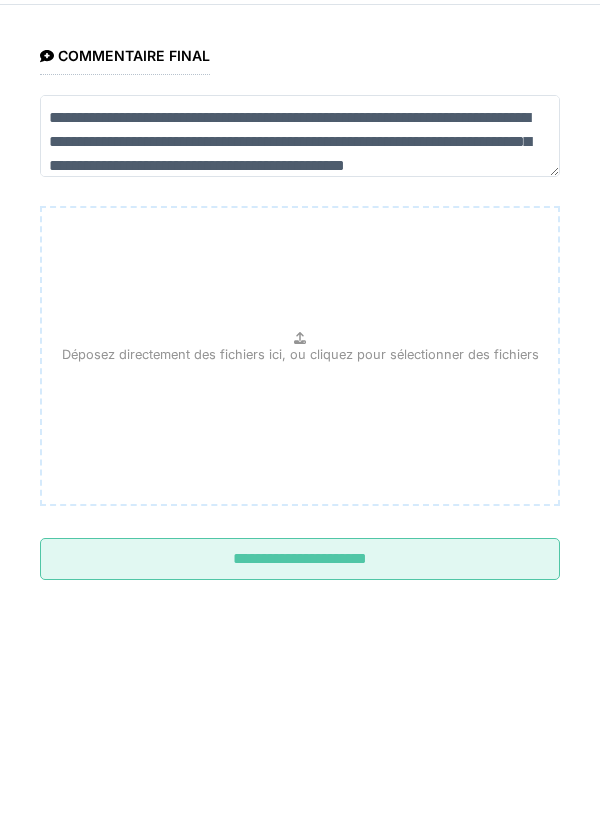 scroll, scrollTop: 30, scrollLeft: 0, axis: vertical 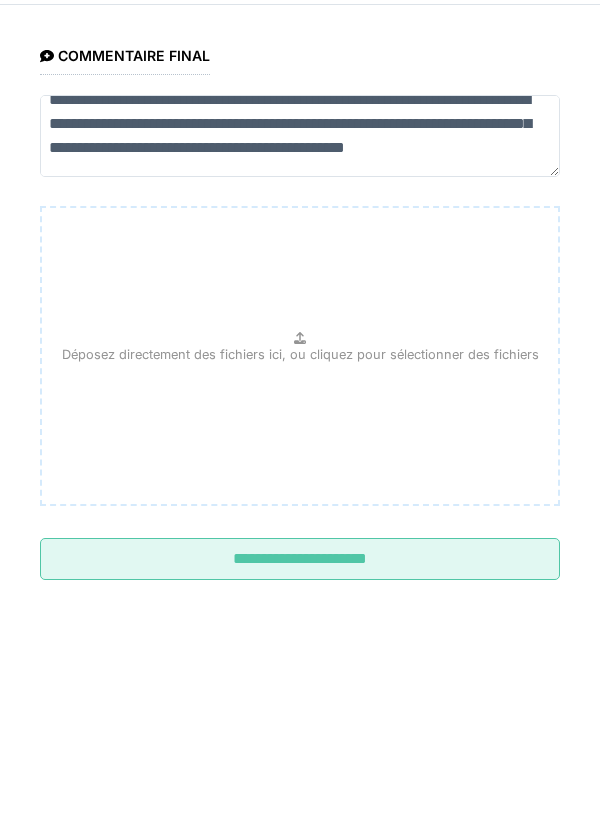 type on "**********" 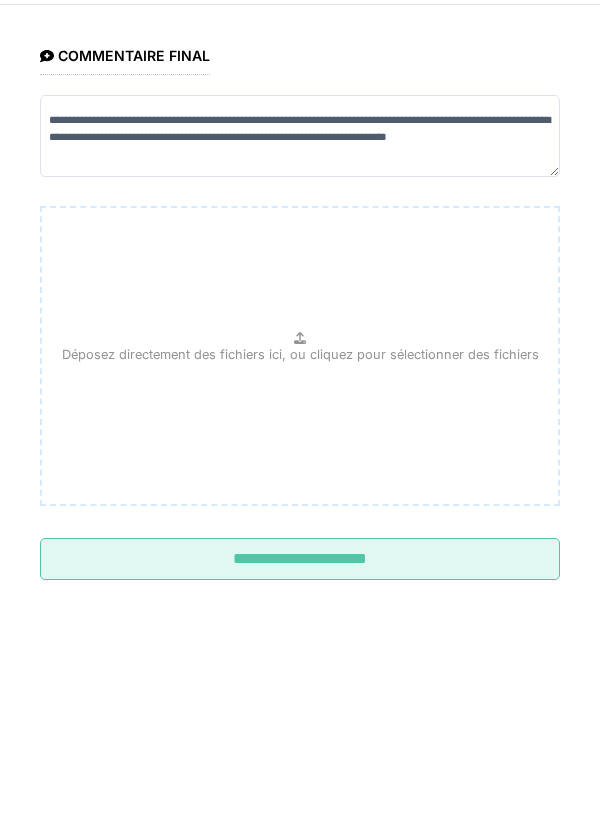 click on "Déposez directement des fichiers ici, ou cliquez pour sélectionner des fichiers" at bounding box center (300, 449) 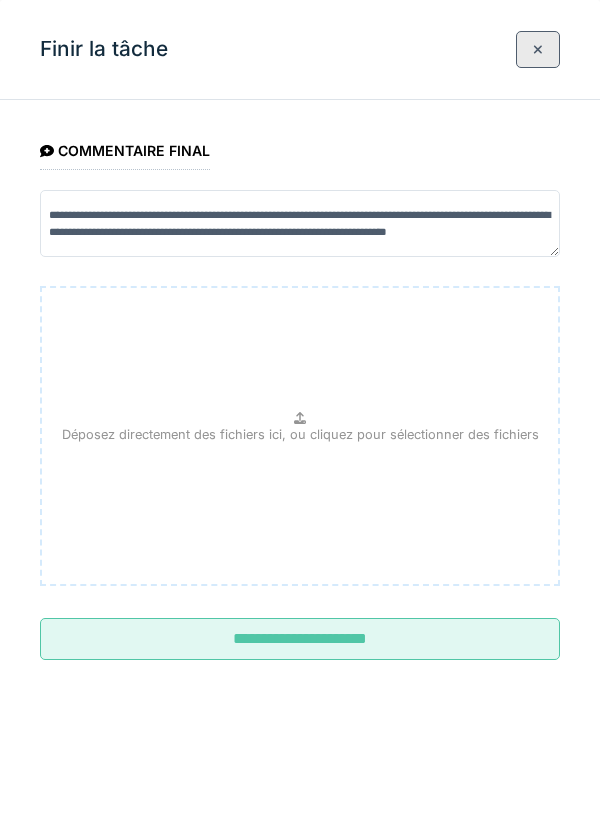 scroll, scrollTop: 16, scrollLeft: 0, axis: vertical 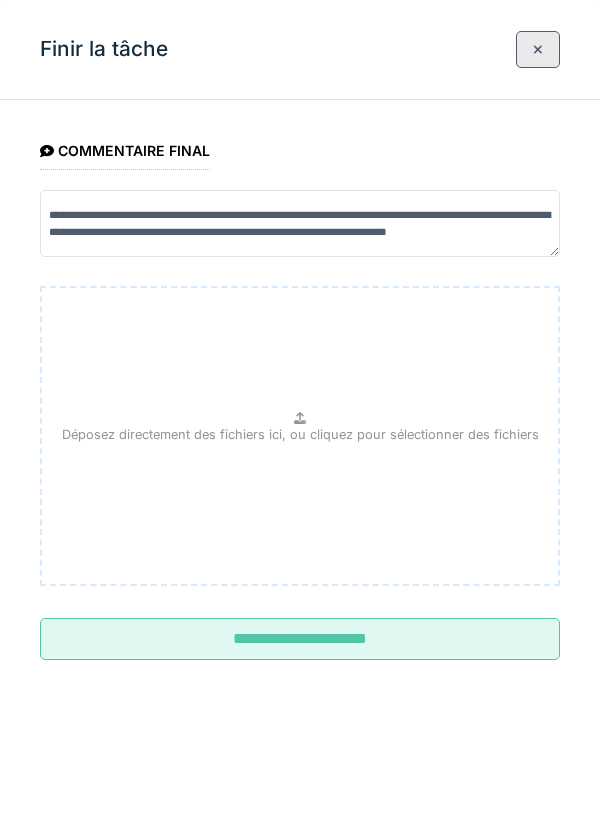 type on "**********" 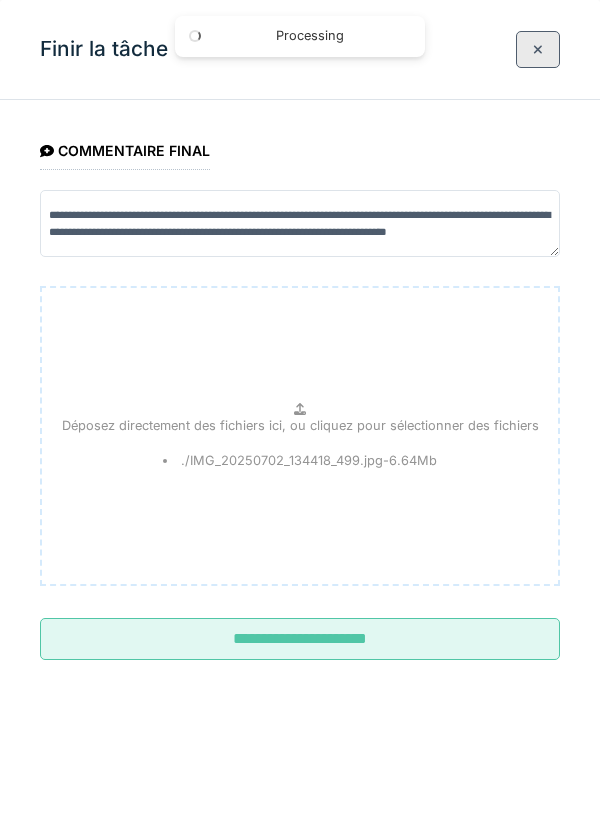 click on "**********" at bounding box center [300, 639] 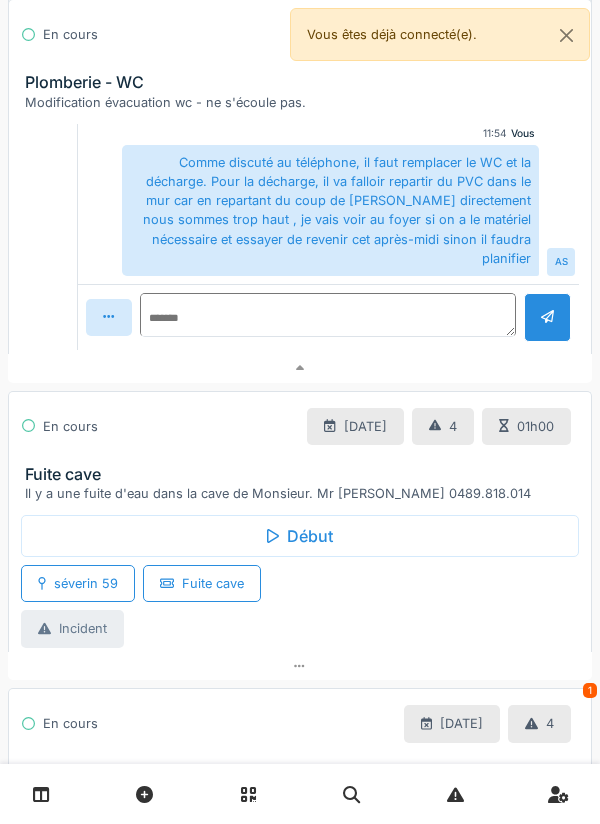 scroll, scrollTop: 2059, scrollLeft: 0, axis: vertical 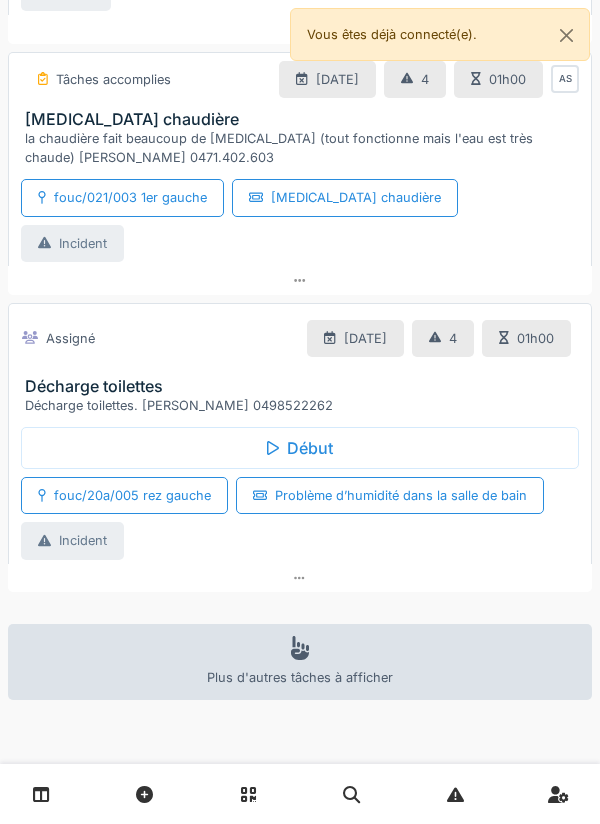click on "Décharge toilettes. [PERSON_NAME] 0498522262" at bounding box center (304, 405) 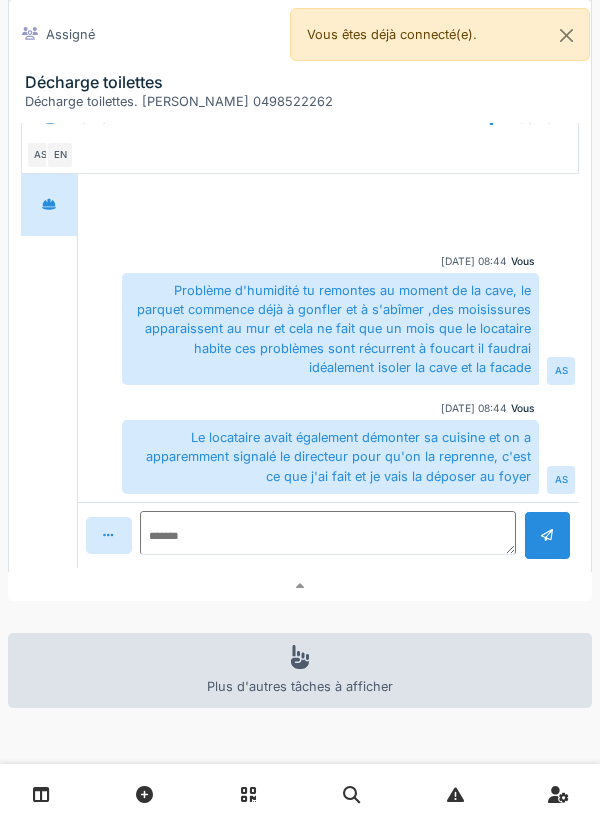 scroll, scrollTop: 2782, scrollLeft: 0, axis: vertical 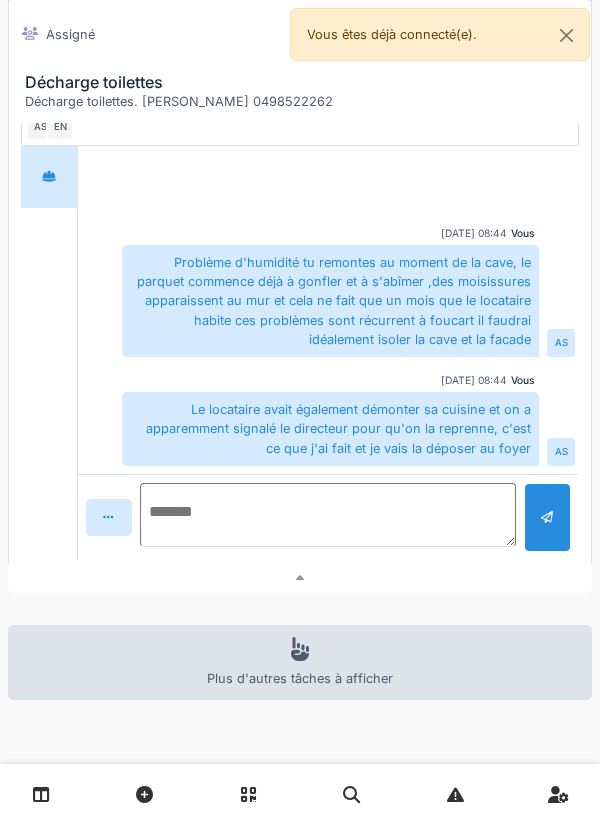 click at bounding box center [328, 515] 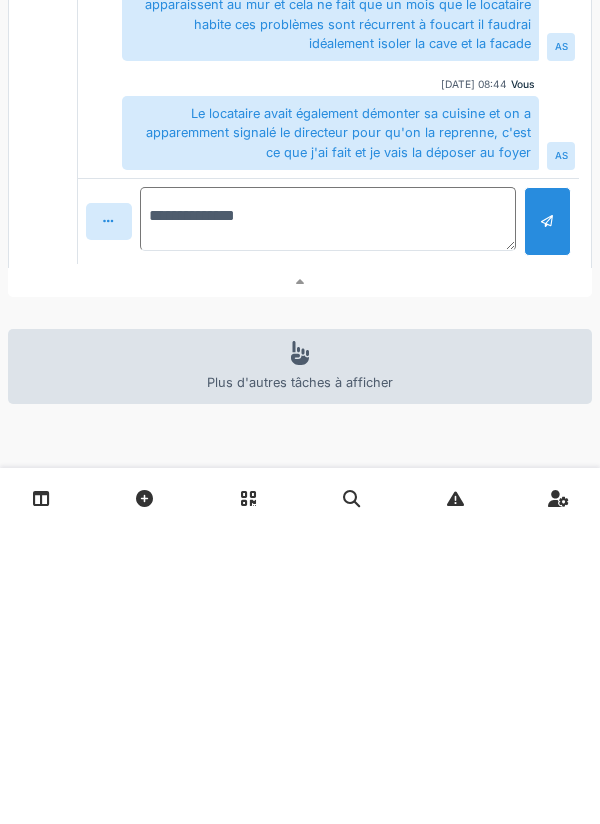 type on "**********" 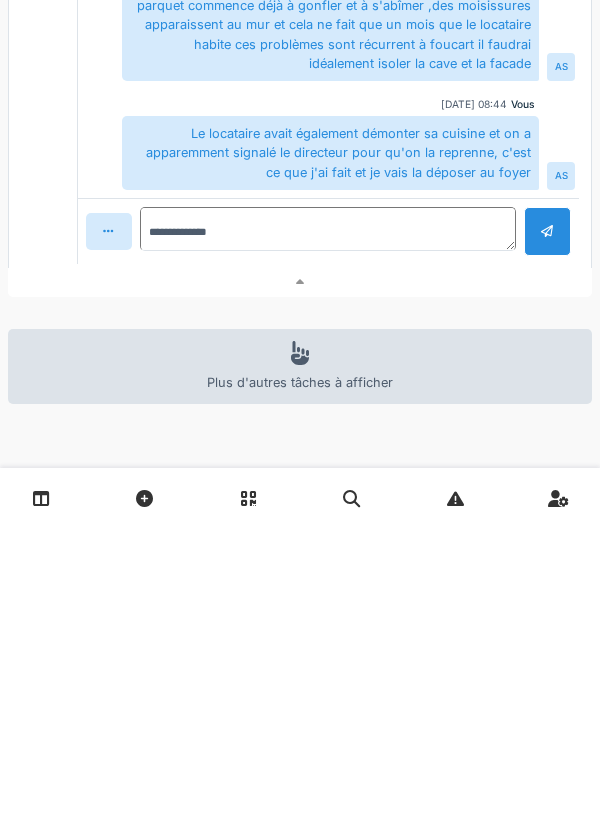 click at bounding box center (547, 527) 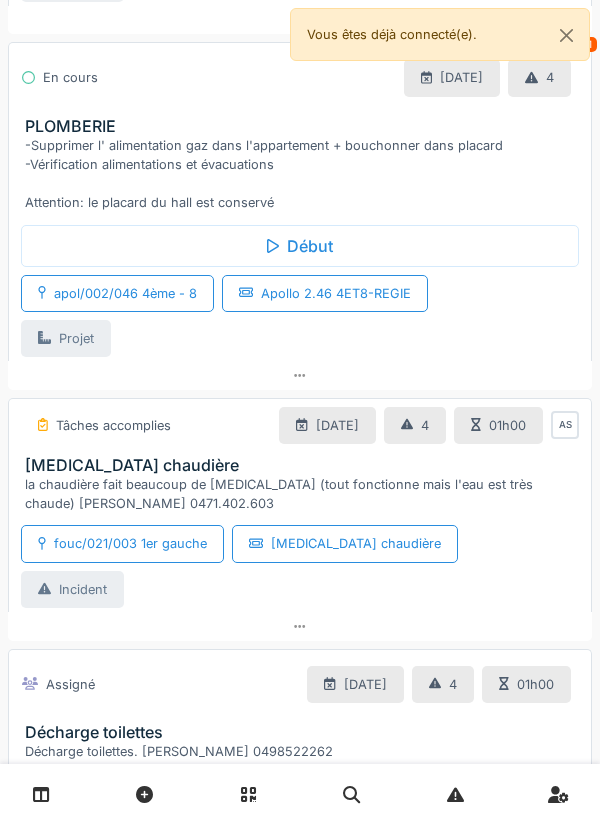 scroll, scrollTop: 1498, scrollLeft: 0, axis: vertical 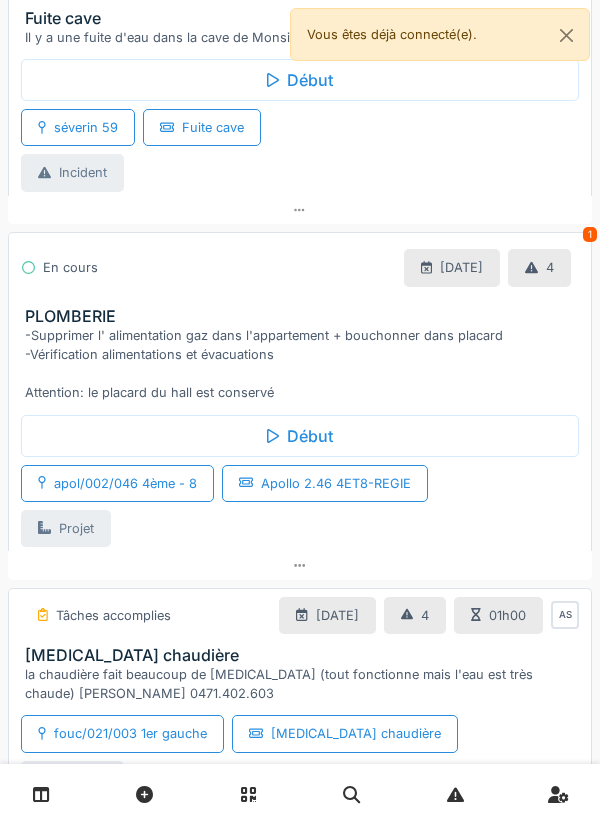 click on "-Supprimer l' alimentation gaz dans l'appartement + bouchonner dans placard
-Vérification alimentations et évacuations
Attention: le placard du hall est conservé" at bounding box center (304, 364) 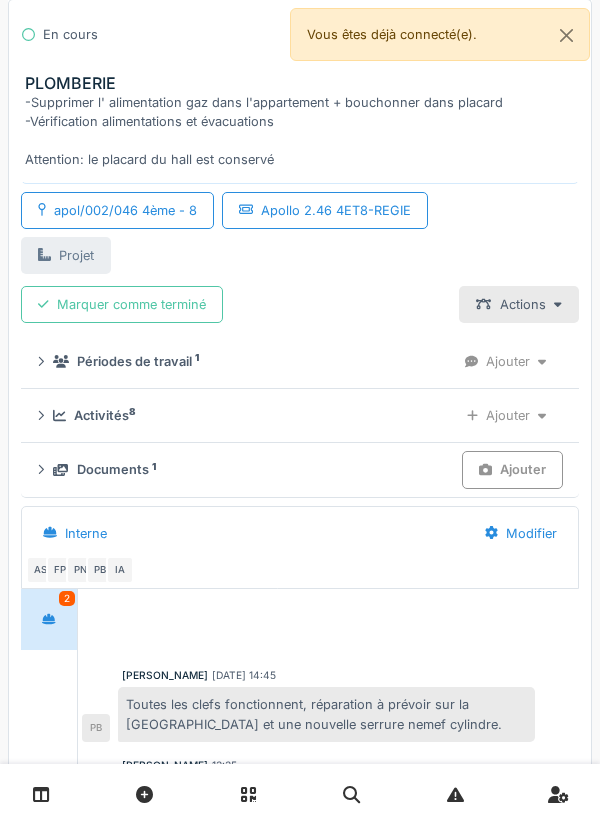 scroll, scrollTop: 1780, scrollLeft: 0, axis: vertical 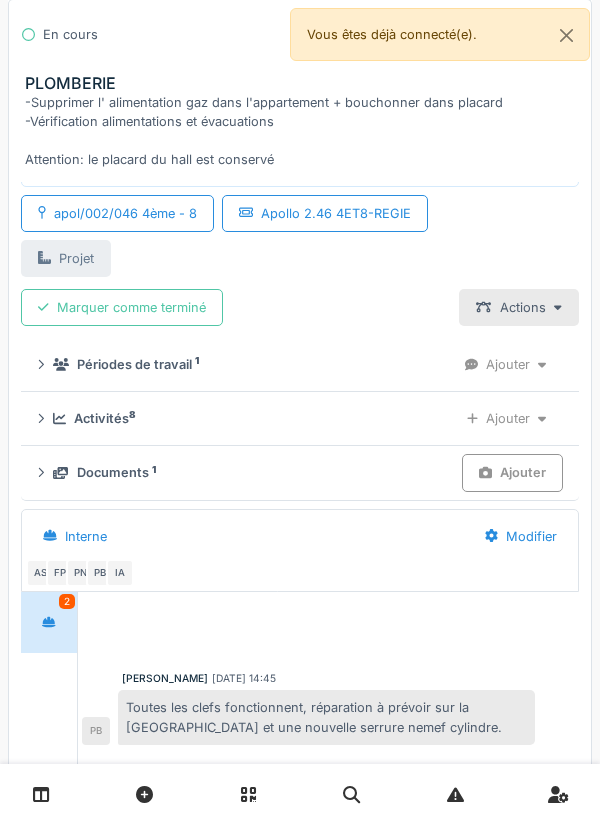 click on "Ajouter" at bounding box center [512, 472] 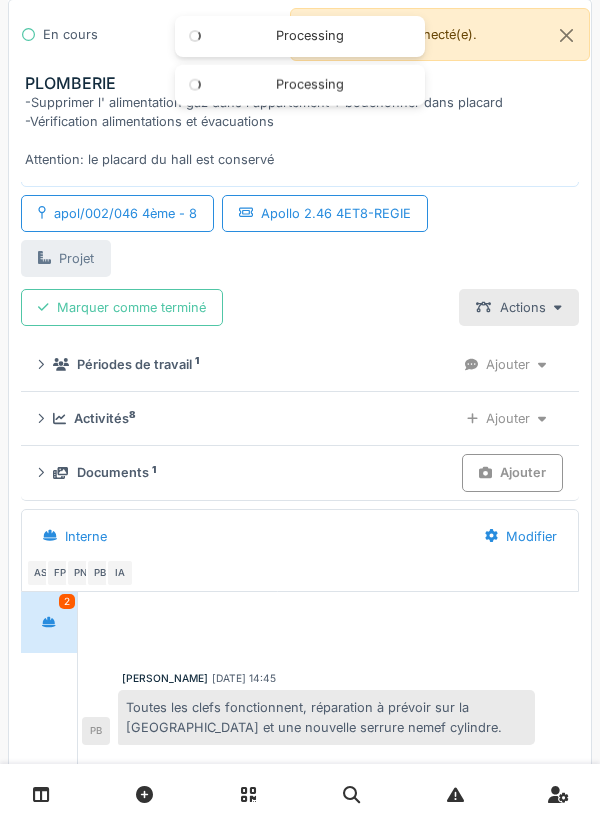scroll, scrollTop: 2294, scrollLeft: 0, axis: vertical 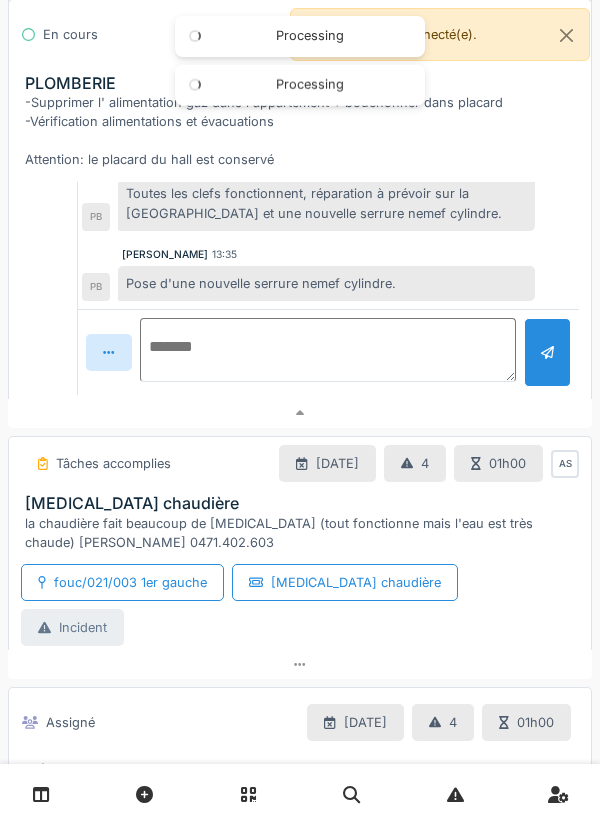click at bounding box center [328, 350] 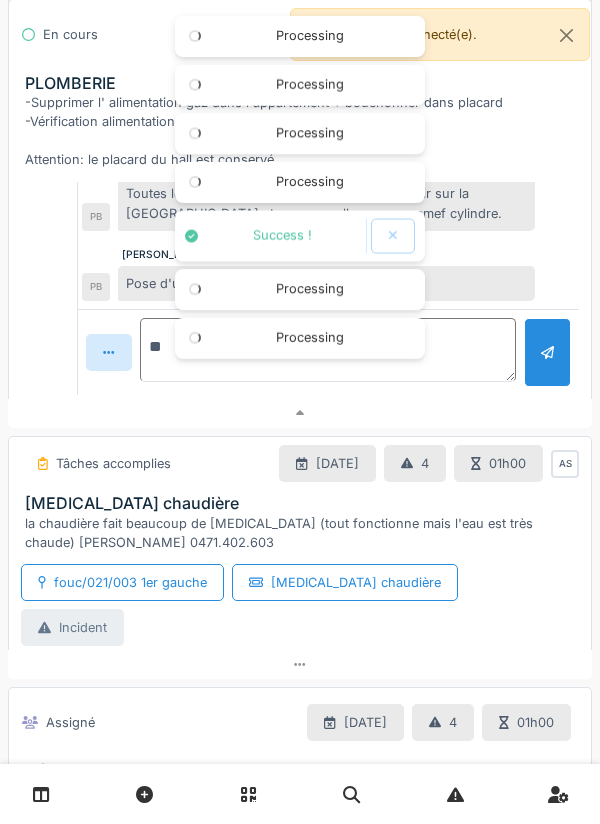 type on "*" 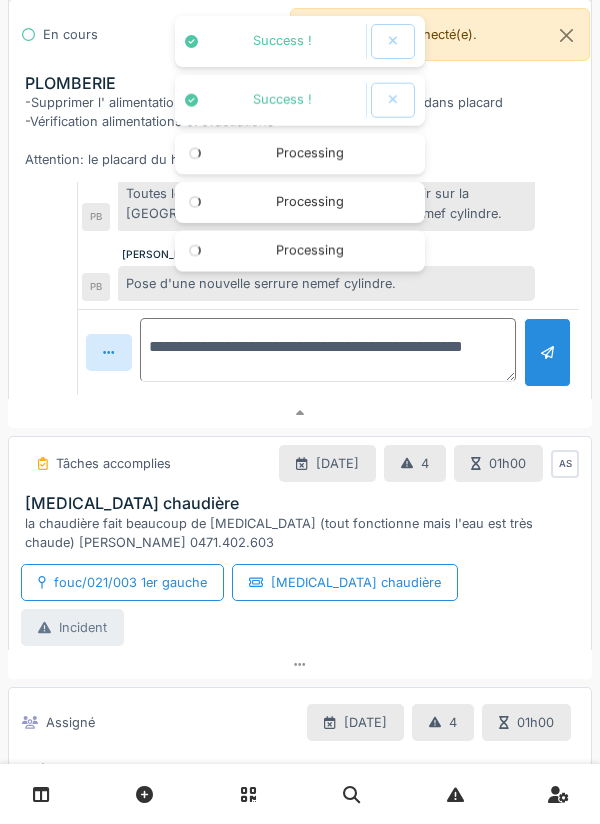 type on "**********" 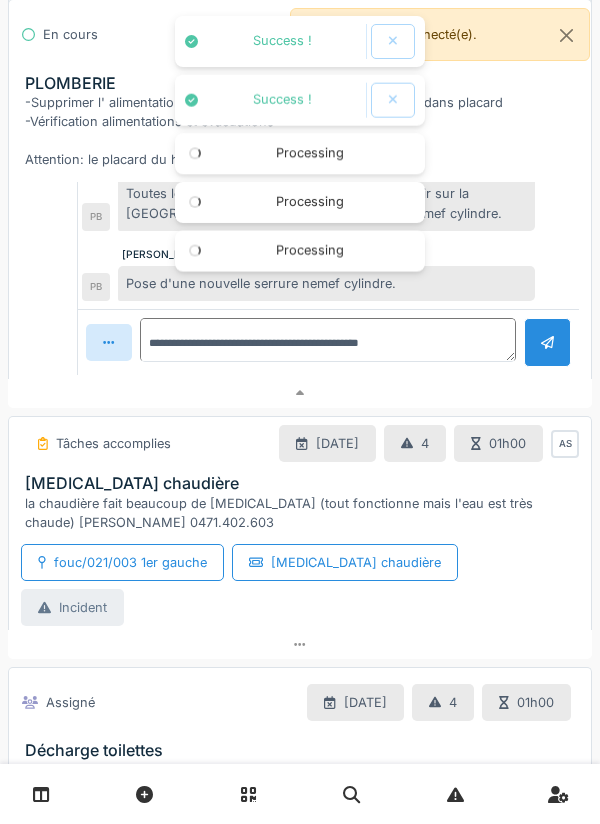 click at bounding box center (547, 342) 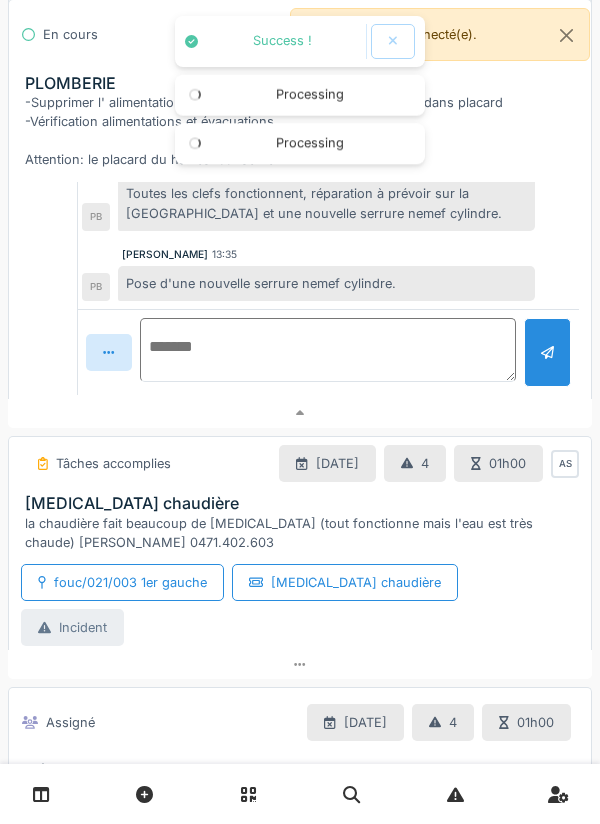 click at bounding box center [328, 350] 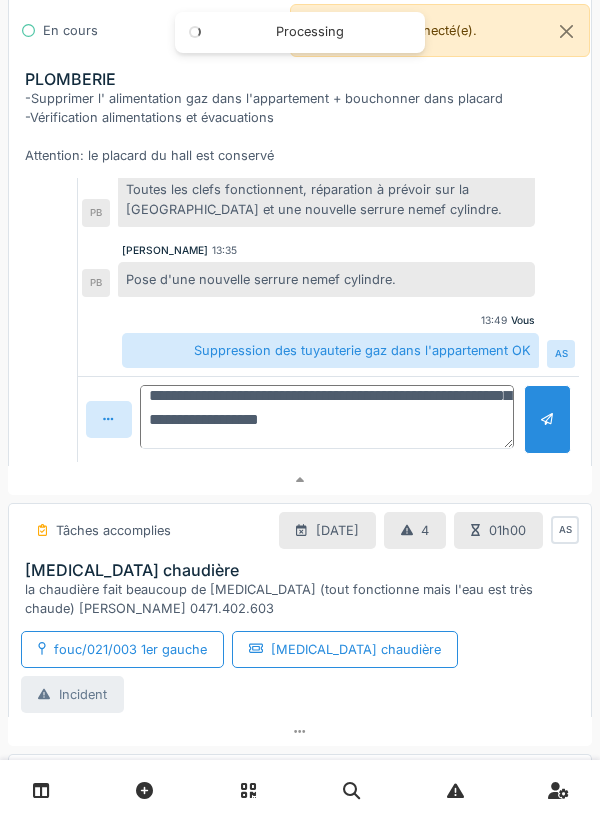 scroll, scrollTop: 42, scrollLeft: 0, axis: vertical 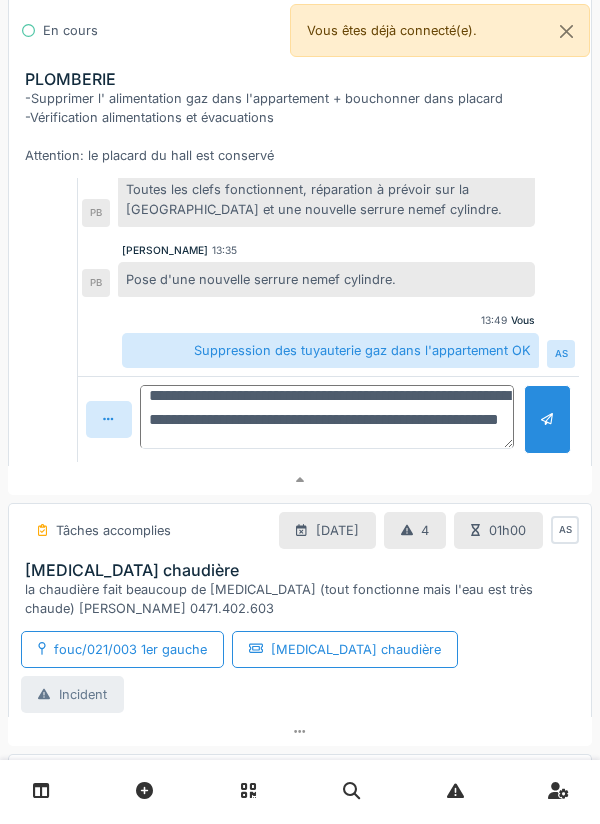 type on "**********" 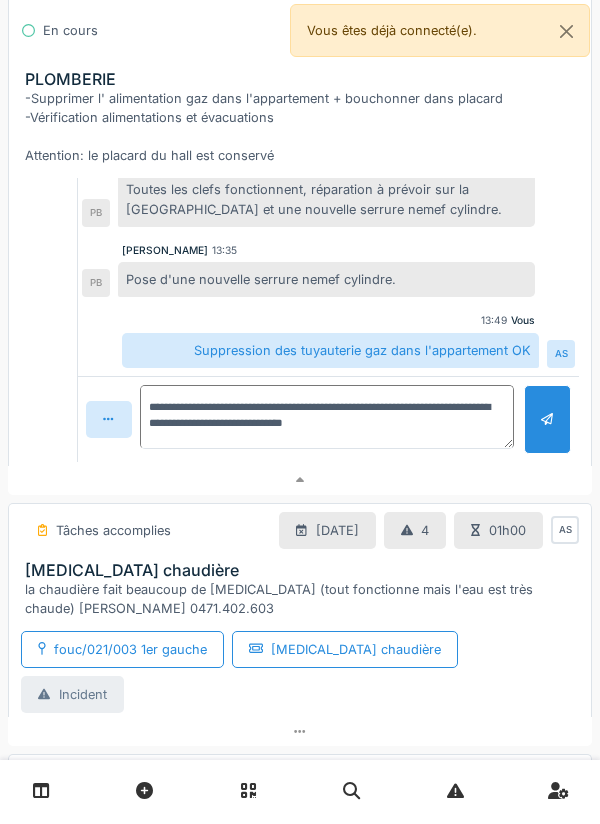 click at bounding box center [547, 423] 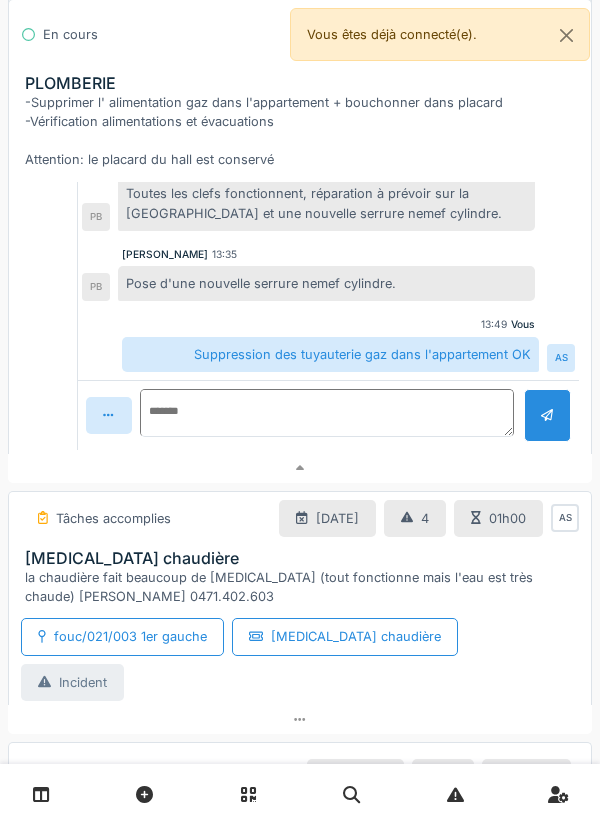 scroll, scrollTop: 0, scrollLeft: 0, axis: both 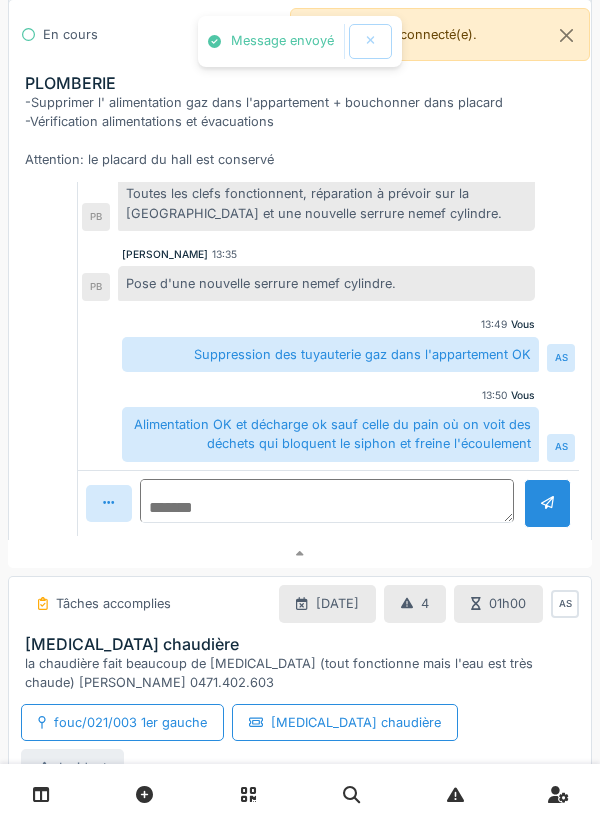 click at bounding box center (327, 501) 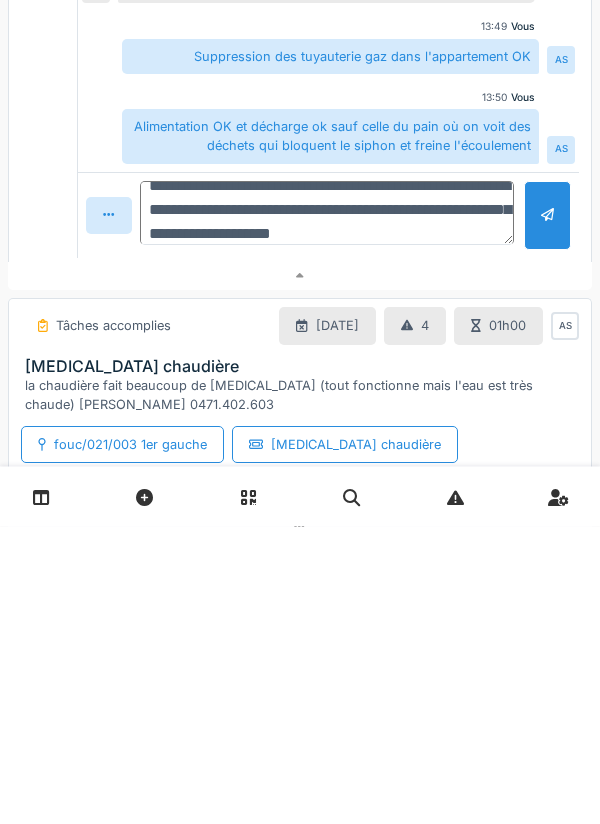 scroll, scrollTop: 48, scrollLeft: 0, axis: vertical 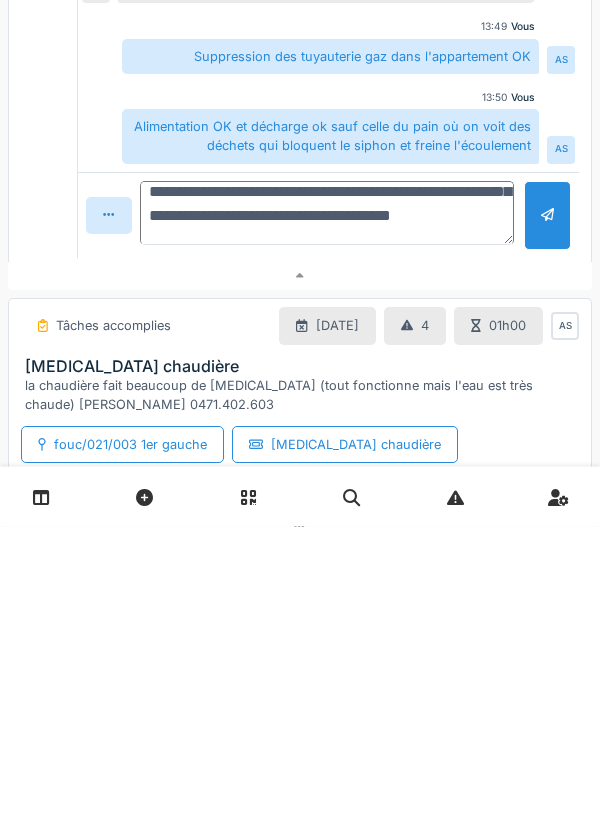 click on "**********" at bounding box center (327, 511) 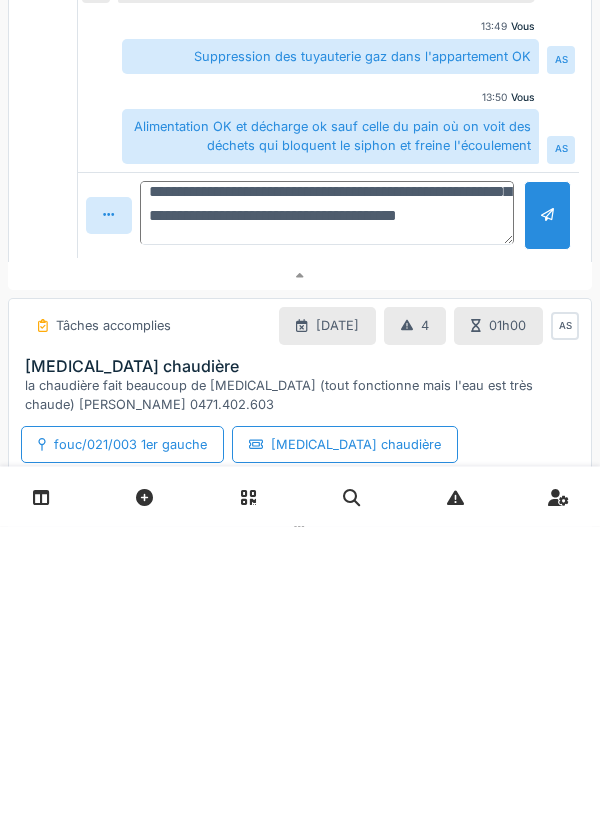 type on "**********" 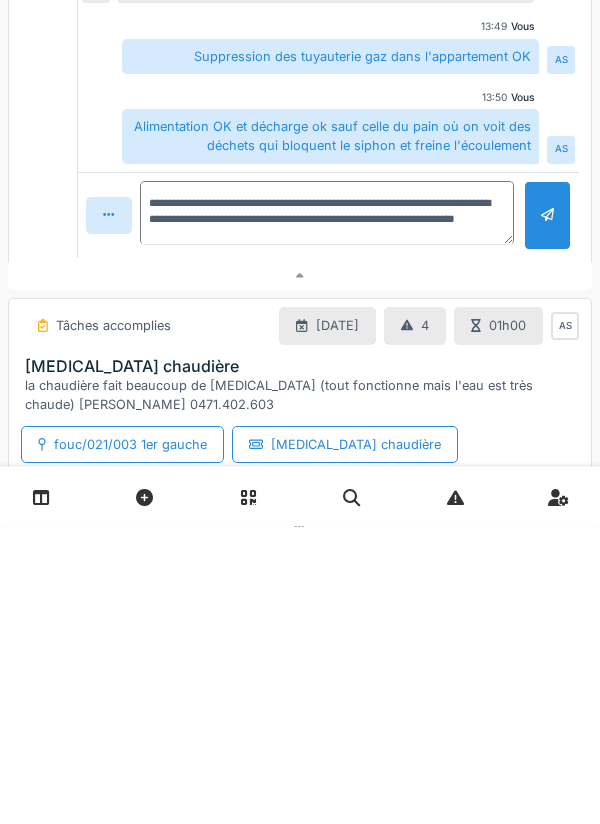 click at bounding box center (547, 513) 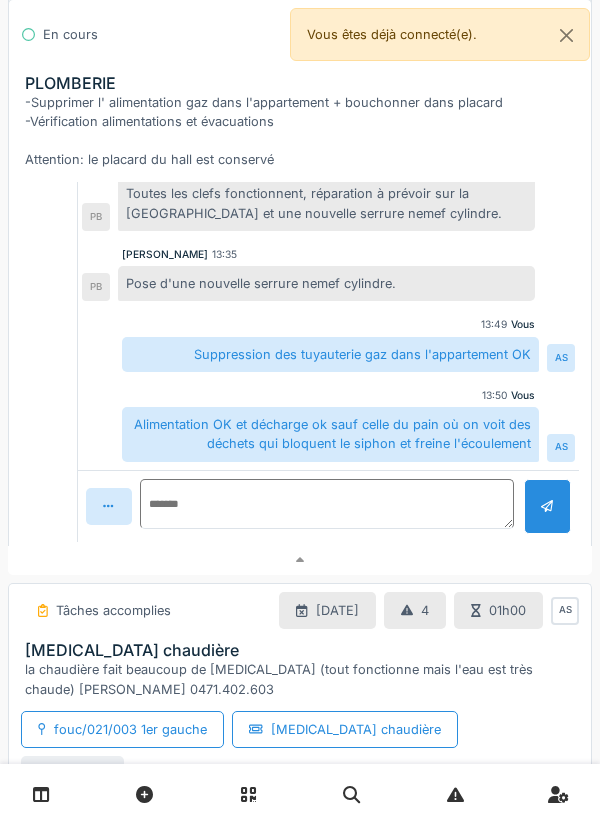 scroll, scrollTop: 0, scrollLeft: 0, axis: both 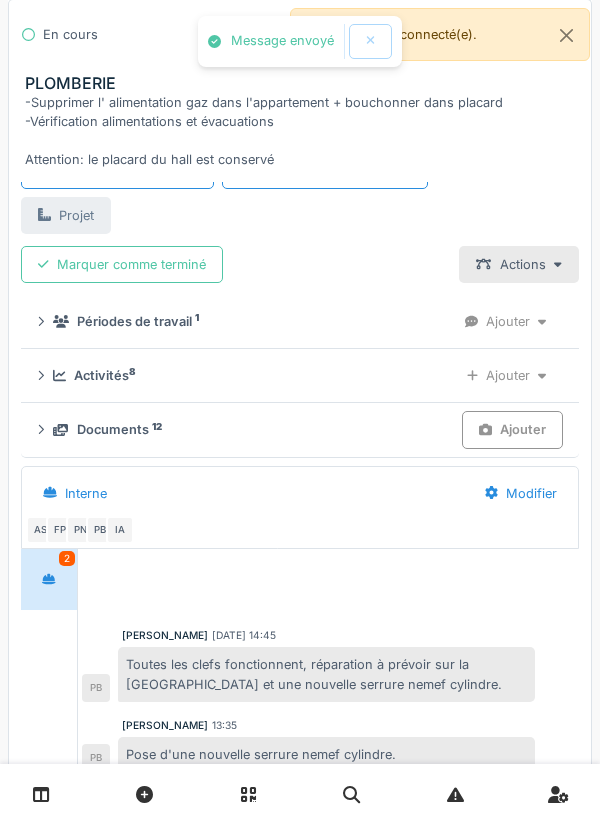 click on "Ajouter" at bounding box center [506, 375] 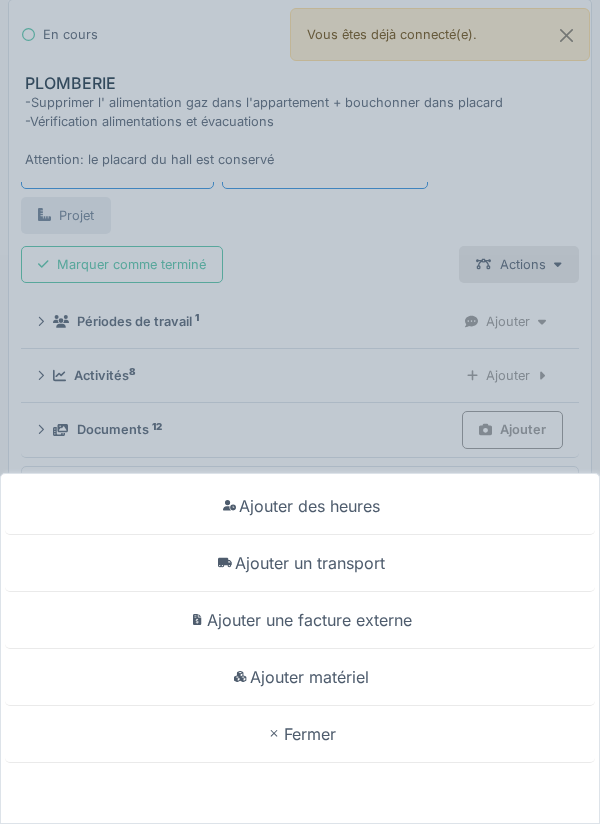 click on "Ajouter matériel" at bounding box center (300, 677) 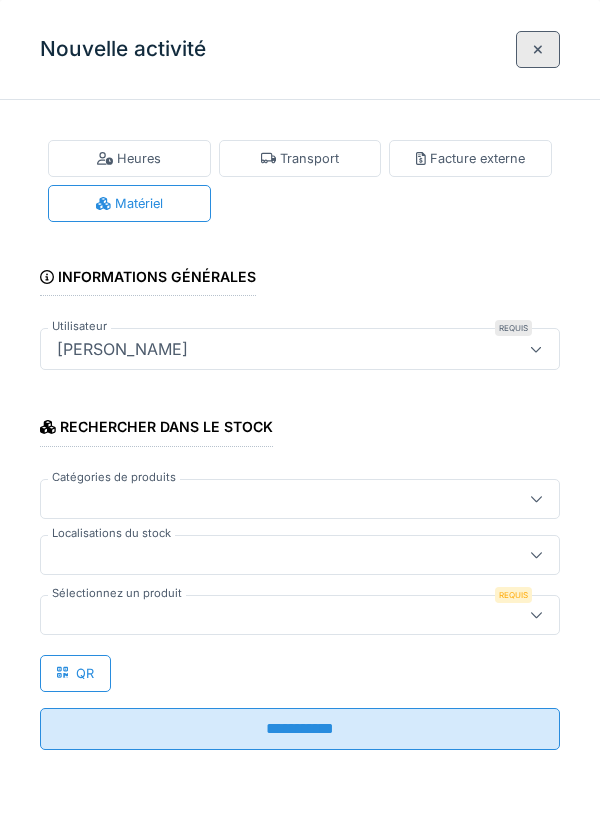 click at bounding box center (300, 499) 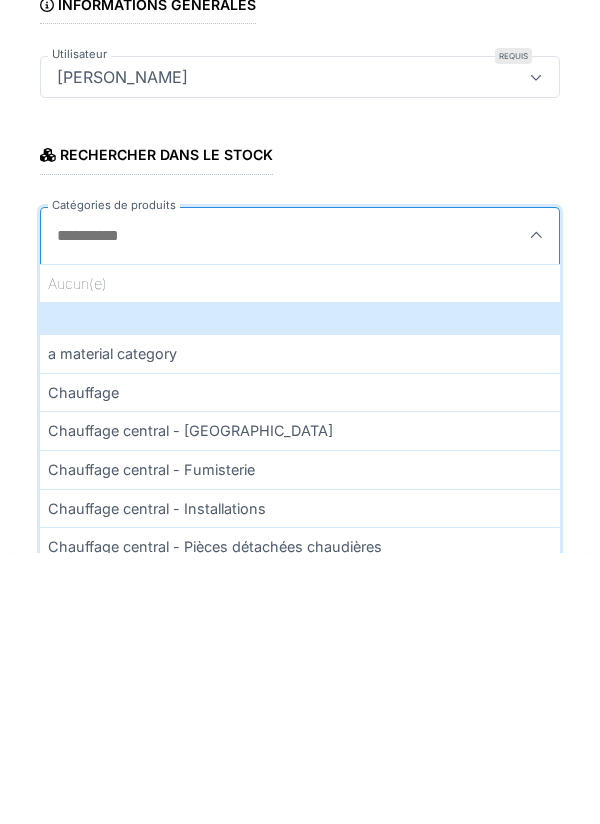 click 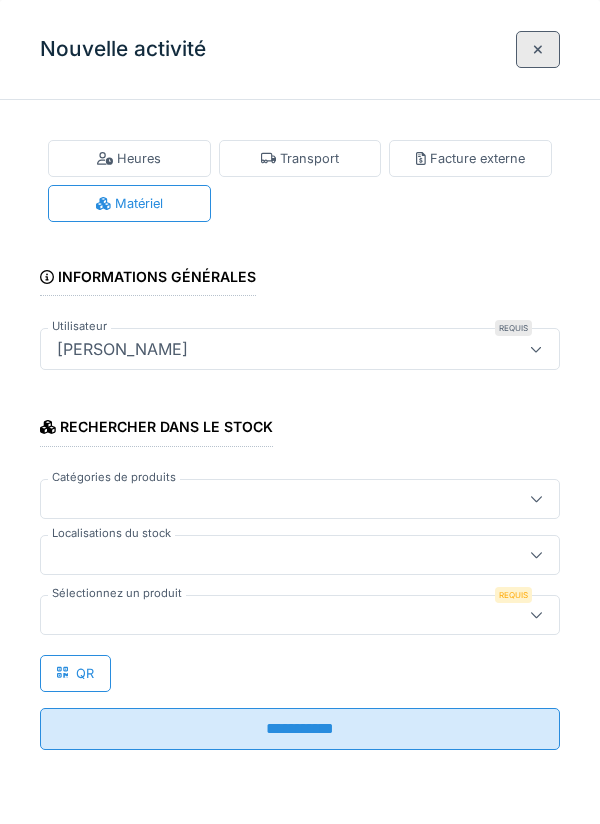 click at bounding box center [274, 555] 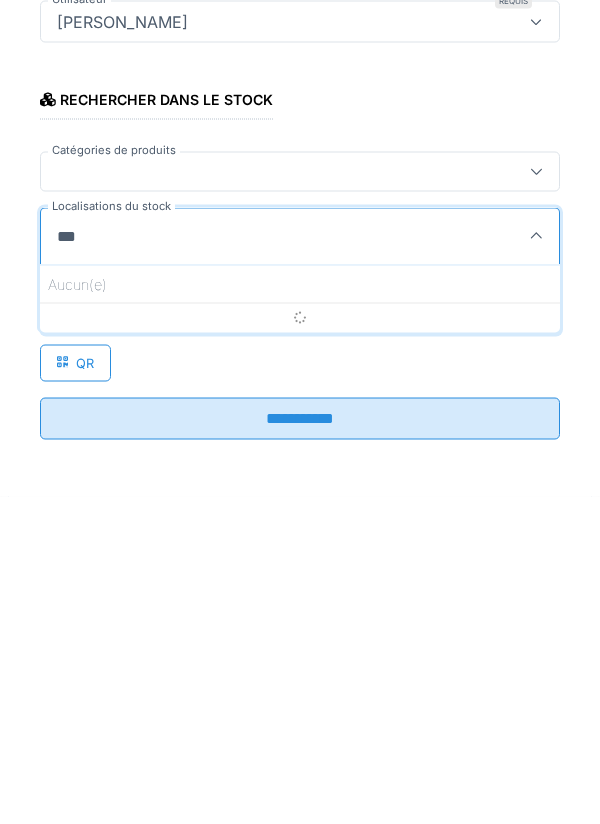 type on "****" 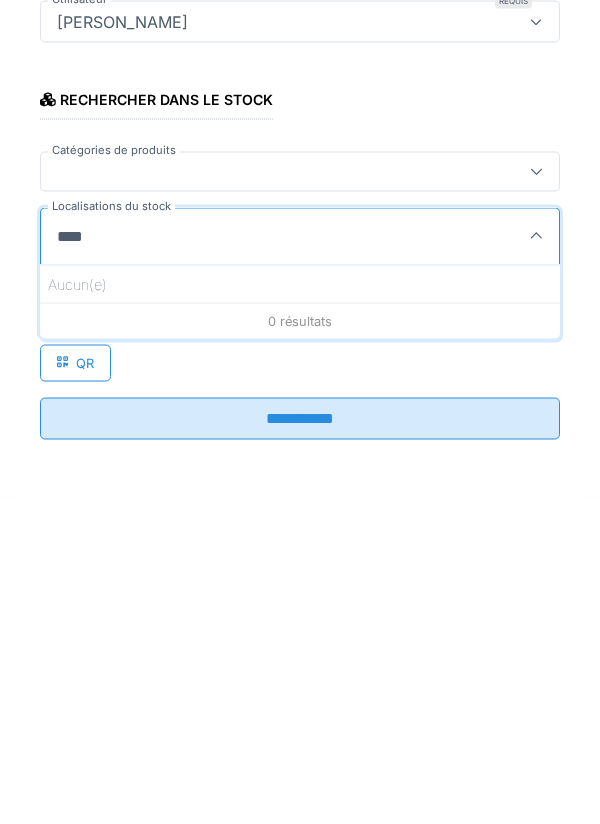 click at bounding box center [536, 564] 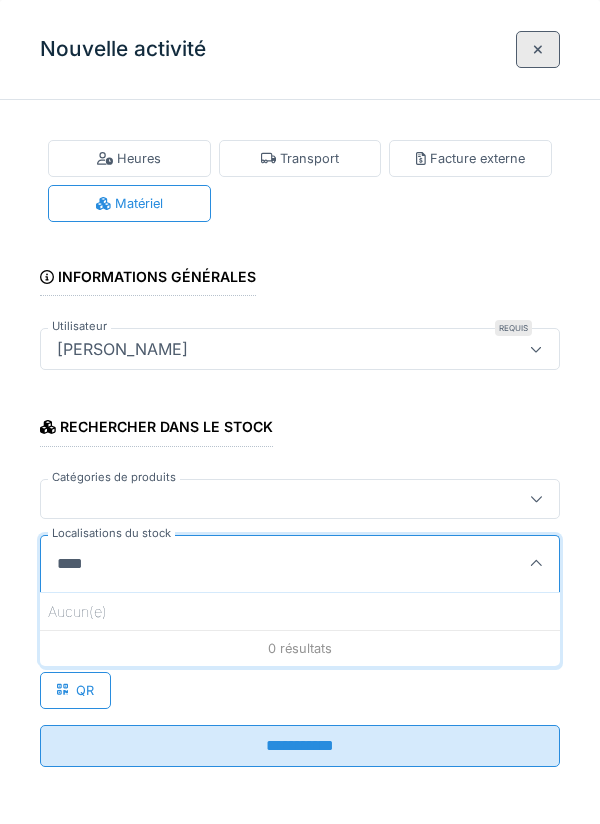 click on "**********" at bounding box center (300, 449) 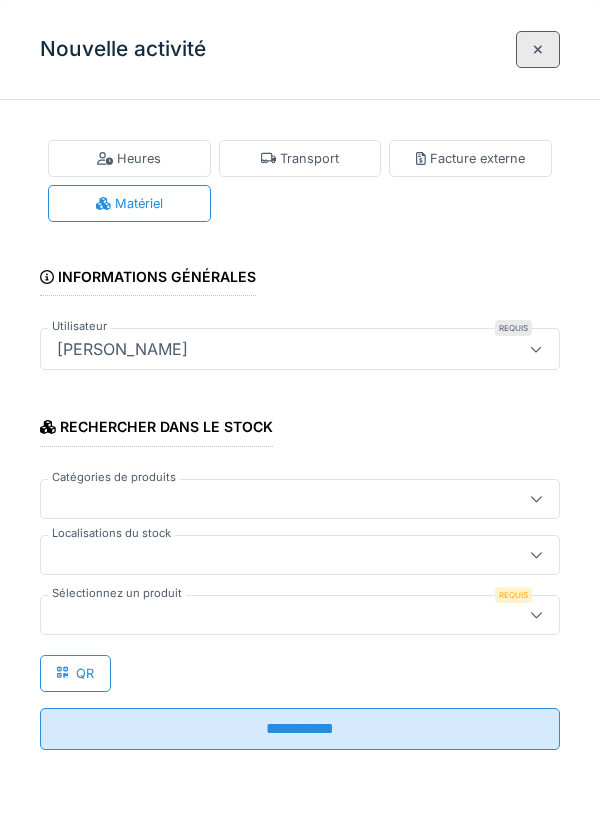 click on "**********" at bounding box center (300, 441) 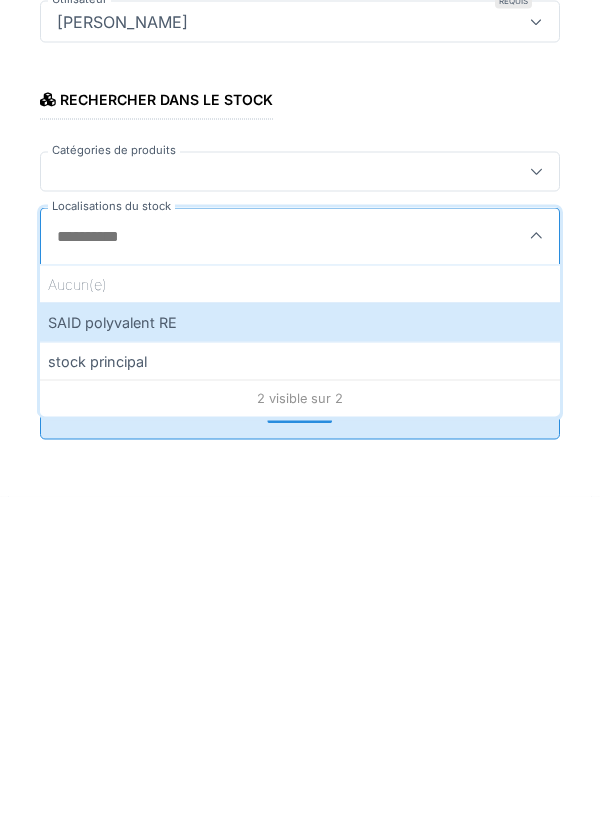 click on "SAID polyvalent RE" at bounding box center (300, 649) 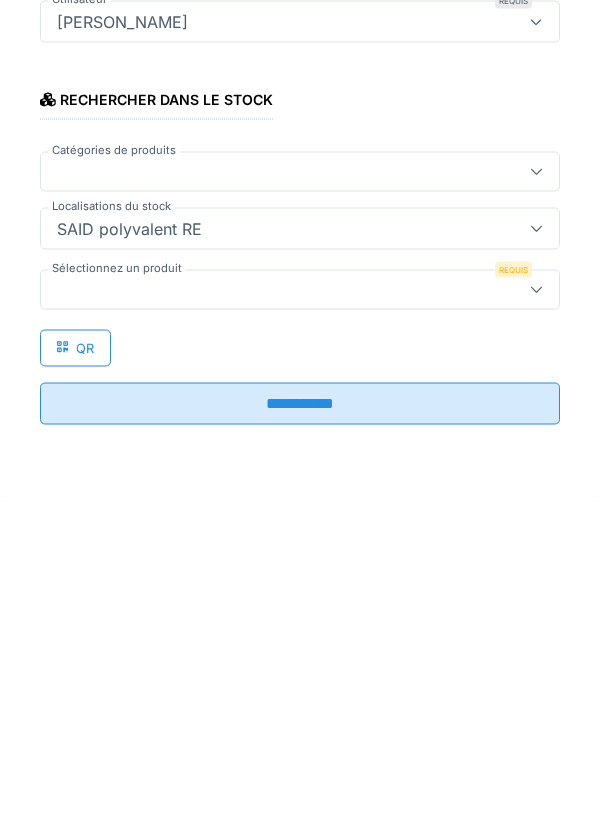 type on "***" 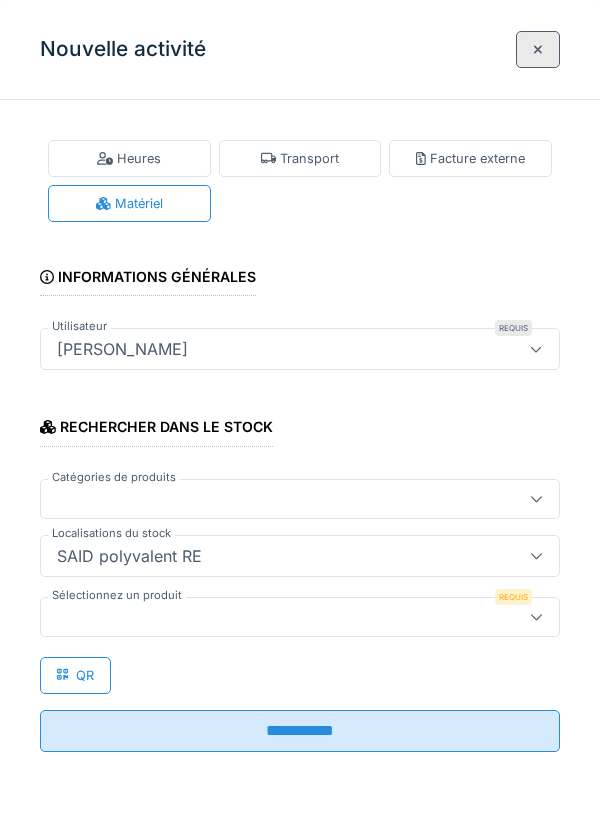 click at bounding box center (300, 617) 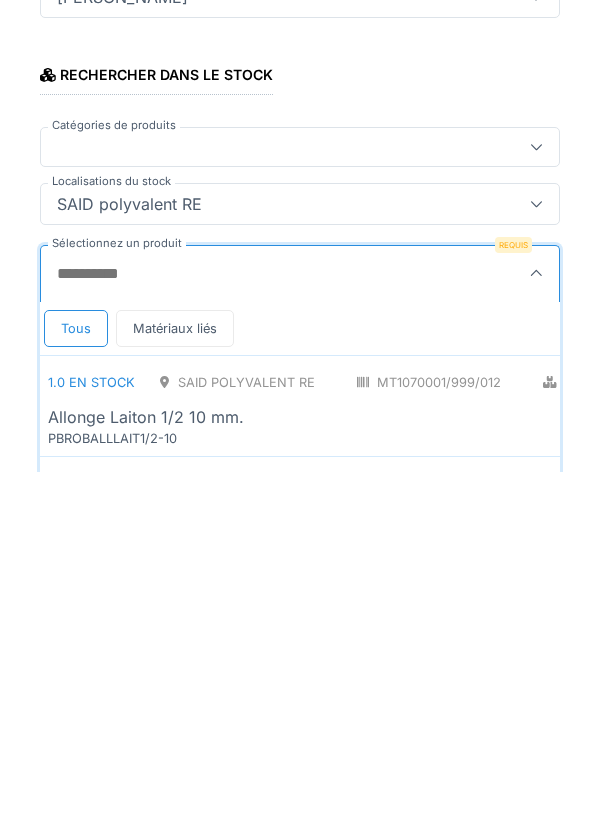 scroll, scrollTop: 1, scrollLeft: 0, axis: vertical 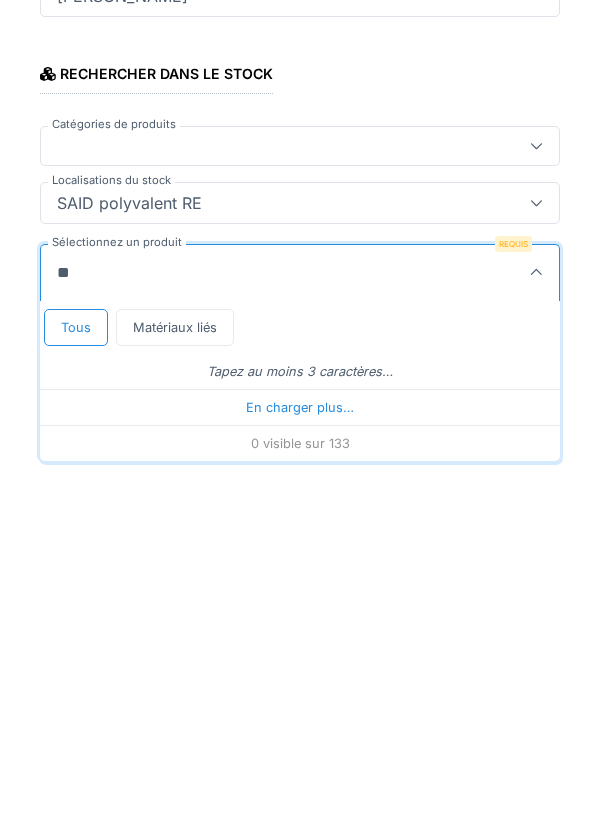 type on "***" 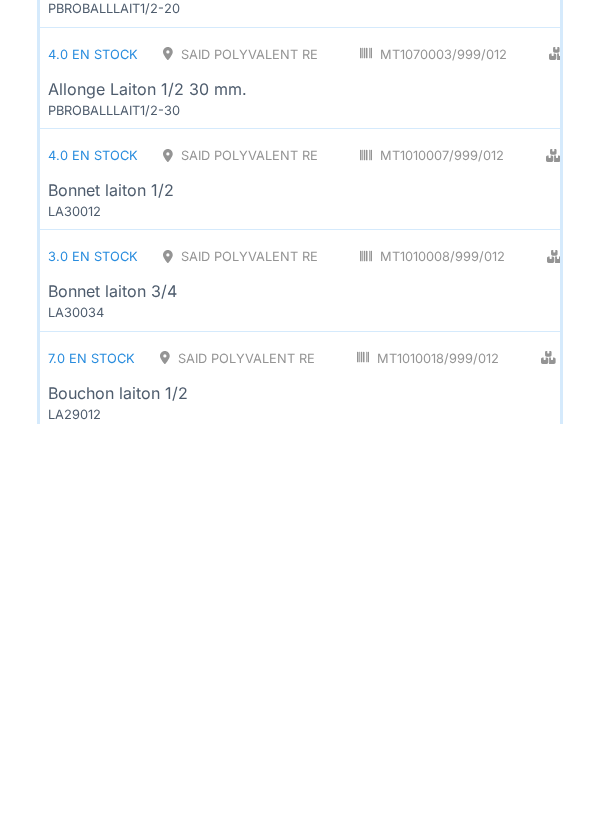 scroll, scrollTop: 486, scrollLeft: 0, axis: vertical 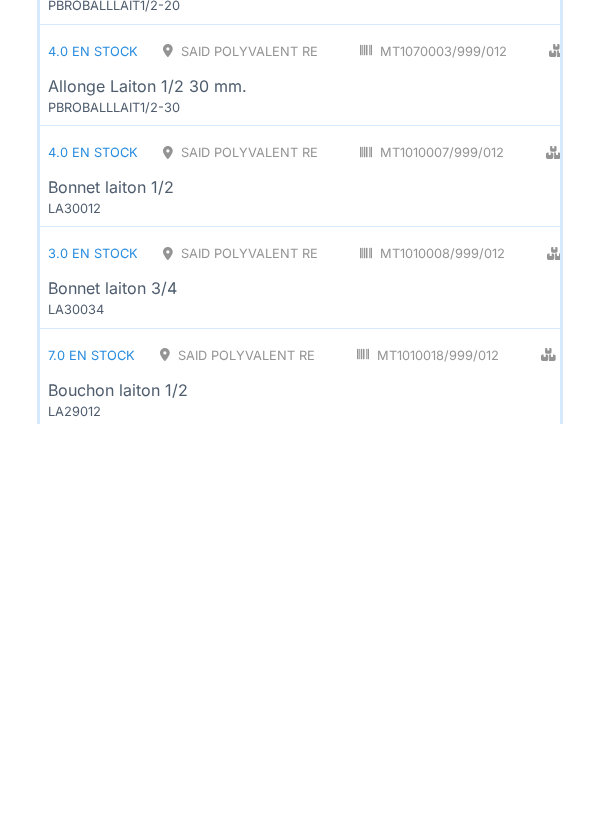 click on "Bonnet laiton 3/4" at bounding box center (516, 688) 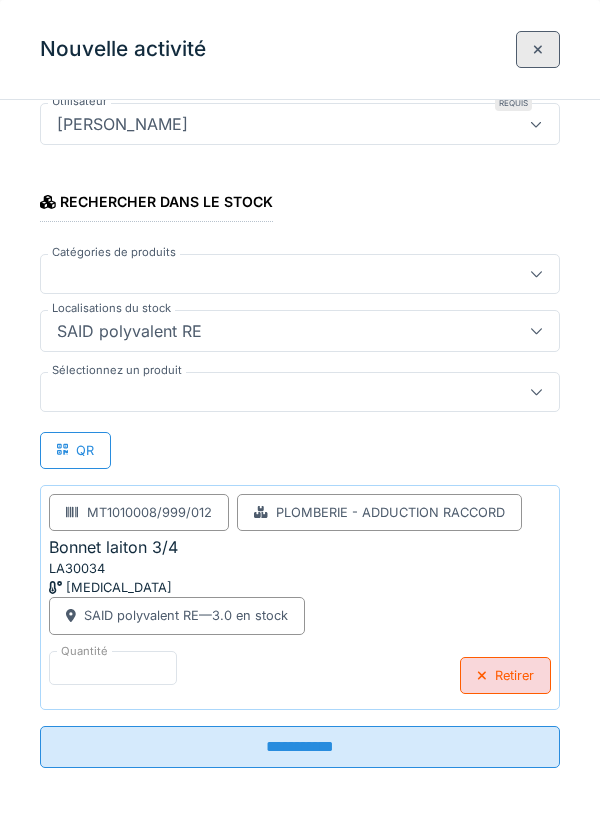 scroll, scrollTop: 225, scrollLeft: 0, axis: vertical 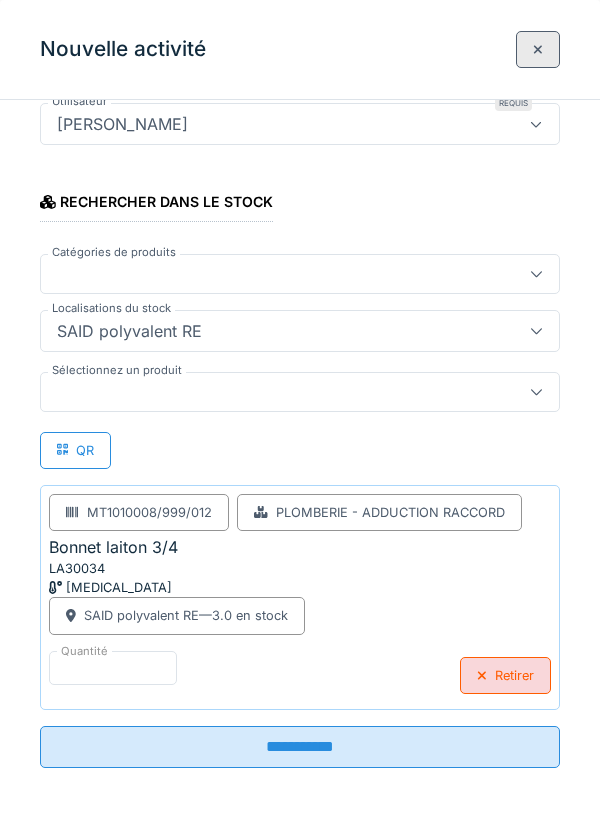 click on "**********" at bounding box center (300, 747) 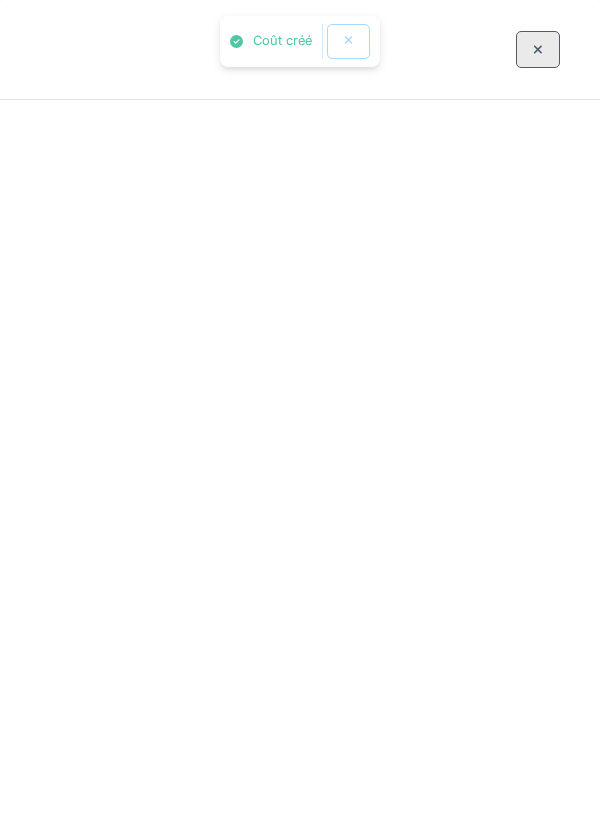 scroll, scrollTop: 0, scrollLeft: 0, axis: both 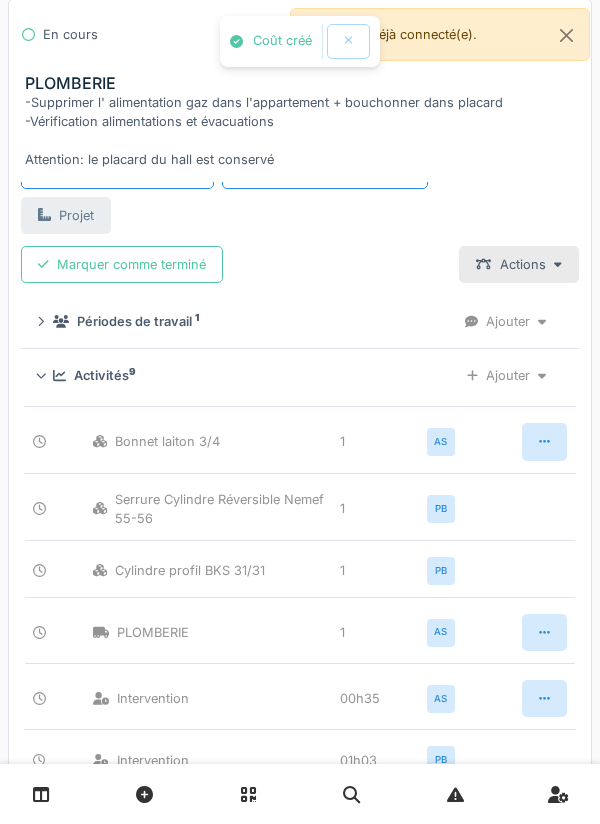 click on "Marquer comme terminé" at bounding box center (122, 264) 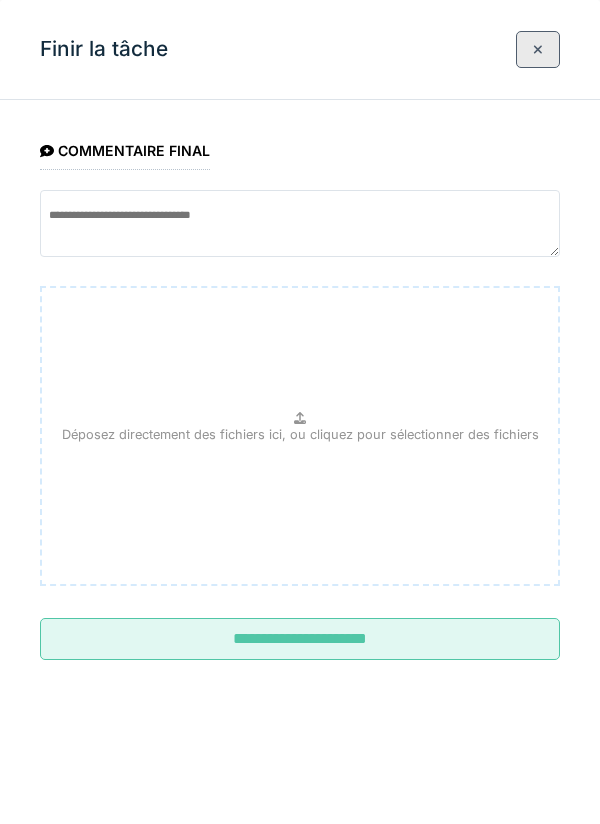 click on "**********" at bounding box center [300, 639] 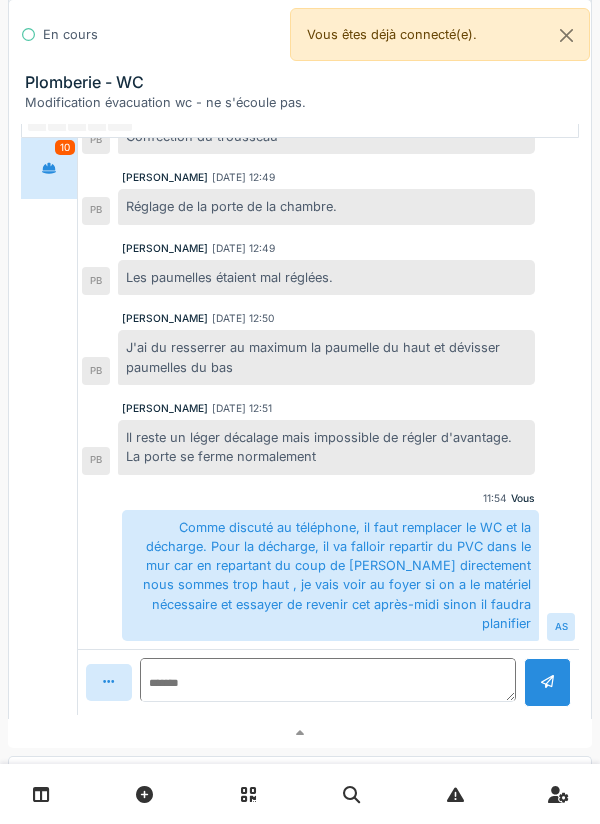 scroll, scrollTop: 672, scrollLeft: 0, axis: vertical 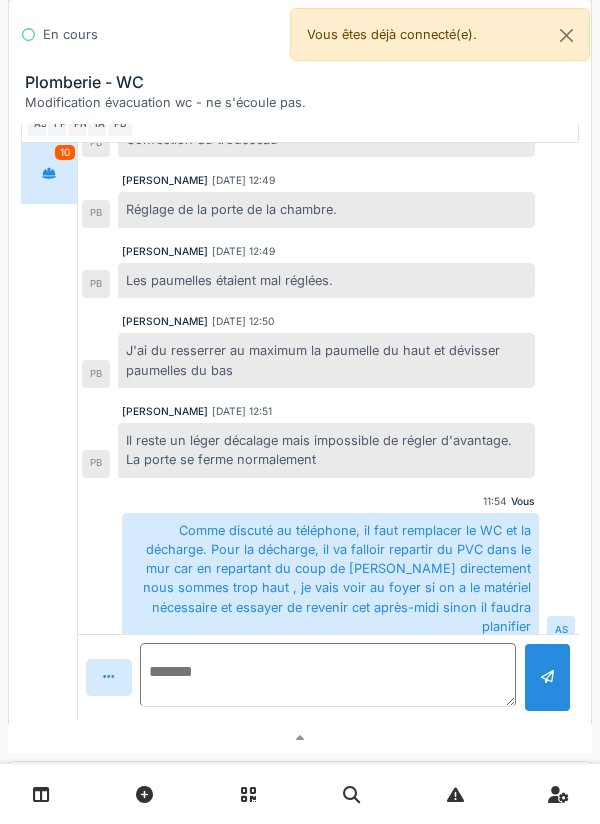 click at bounding box center (328, 675) 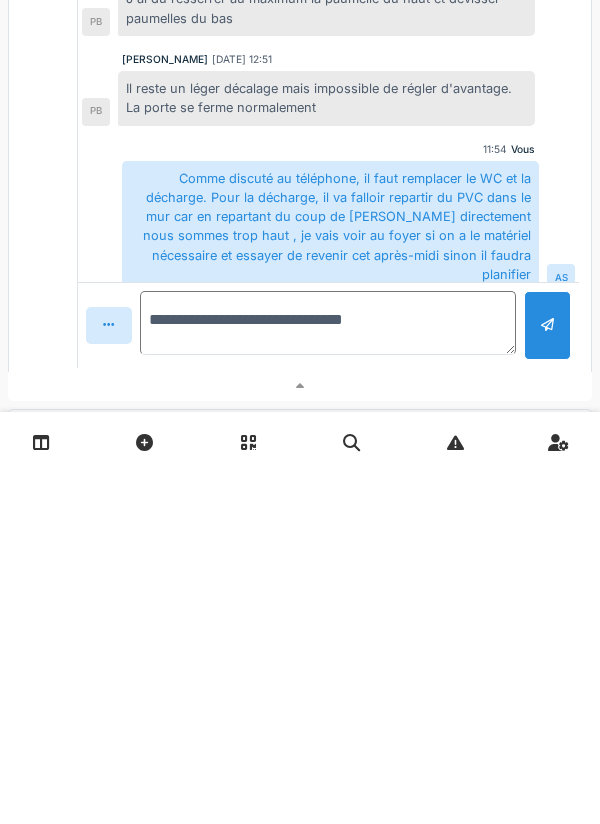 type on "**********" 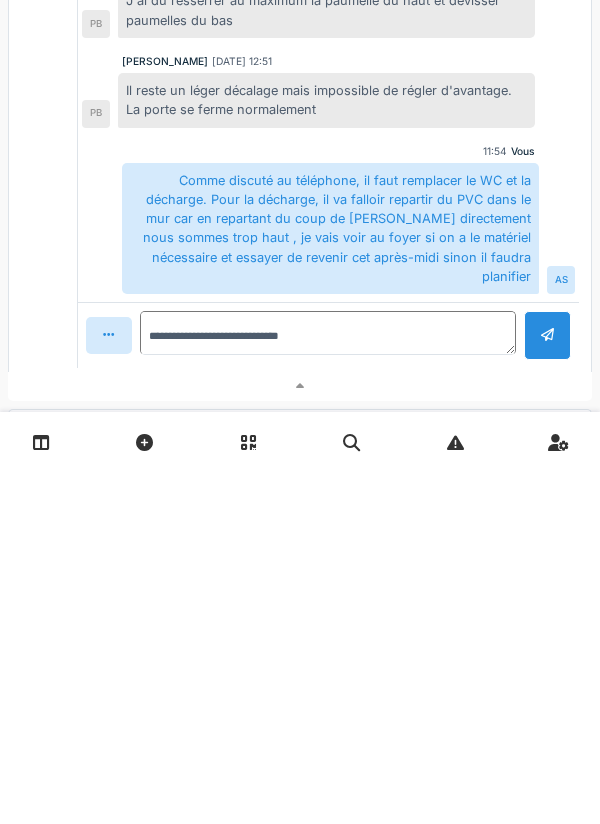 click at bounding box center (547, 687) 